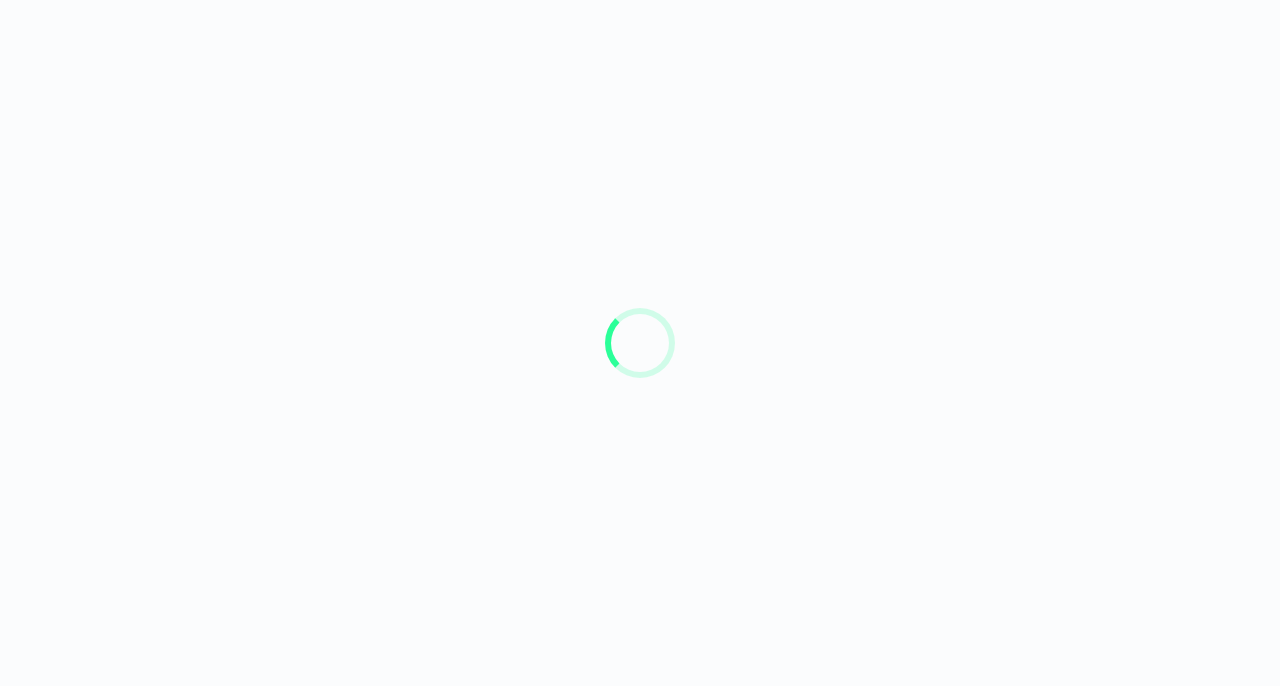 scroll, scrollTop: 0, scrollLeft: 0, axis: both 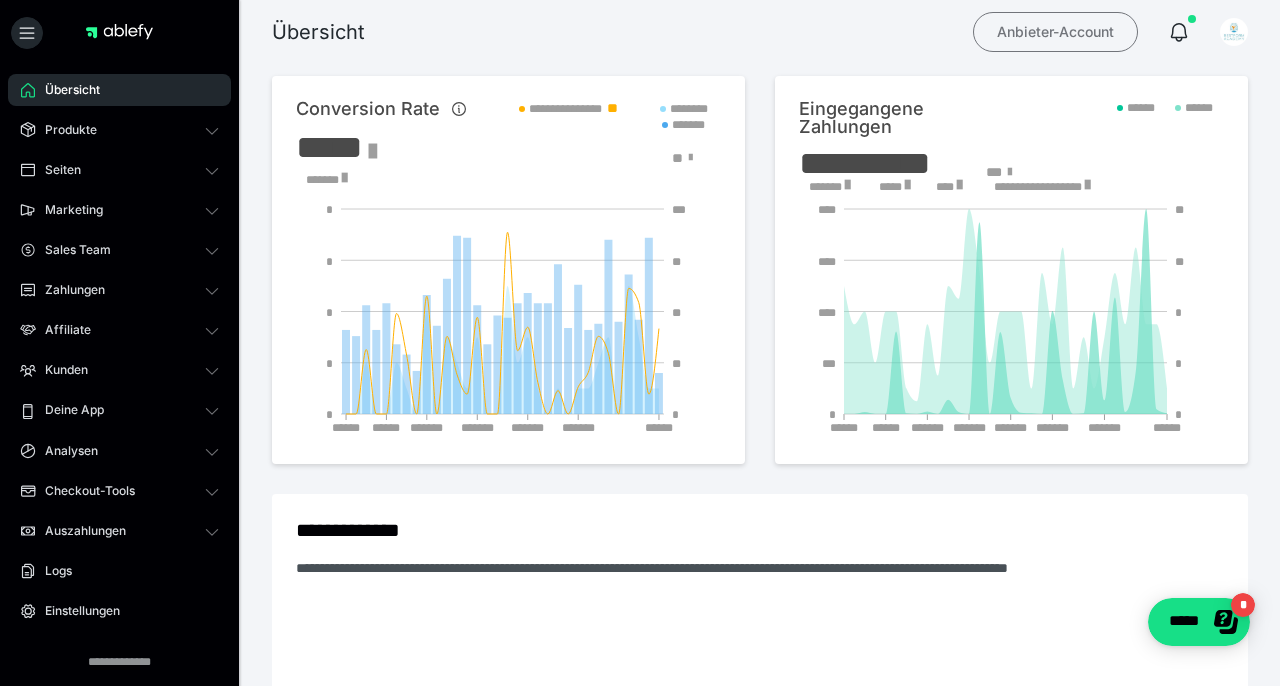 click on "Anbieter-Account" at bounding box center (1055, 32) 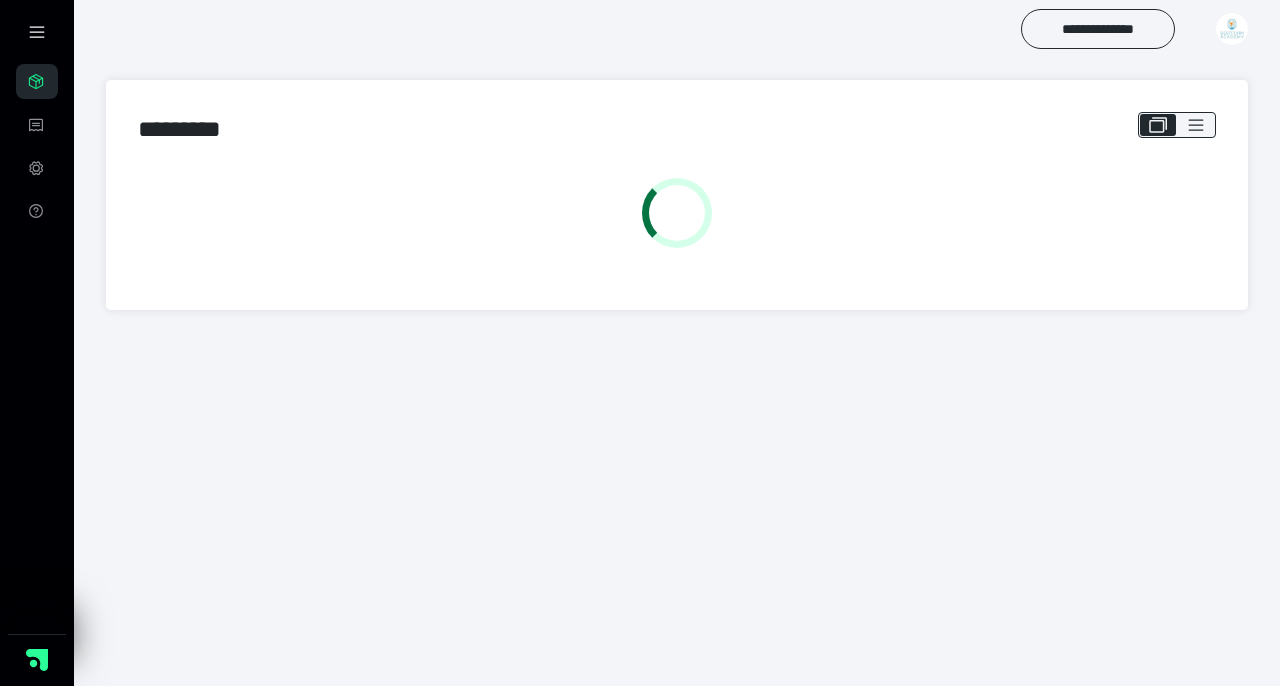 scroll, scrollTop: 0, scrollLeft: 0, axis: both 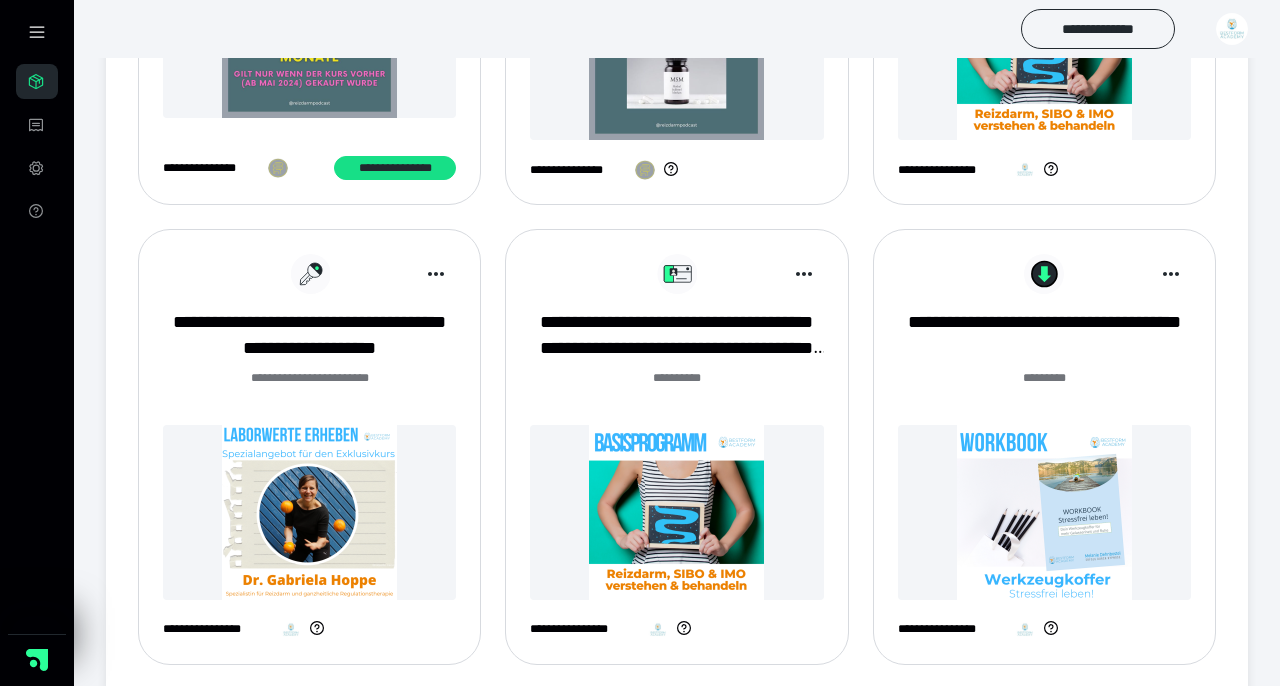 click on "**********" at bounding box center (676, 454) 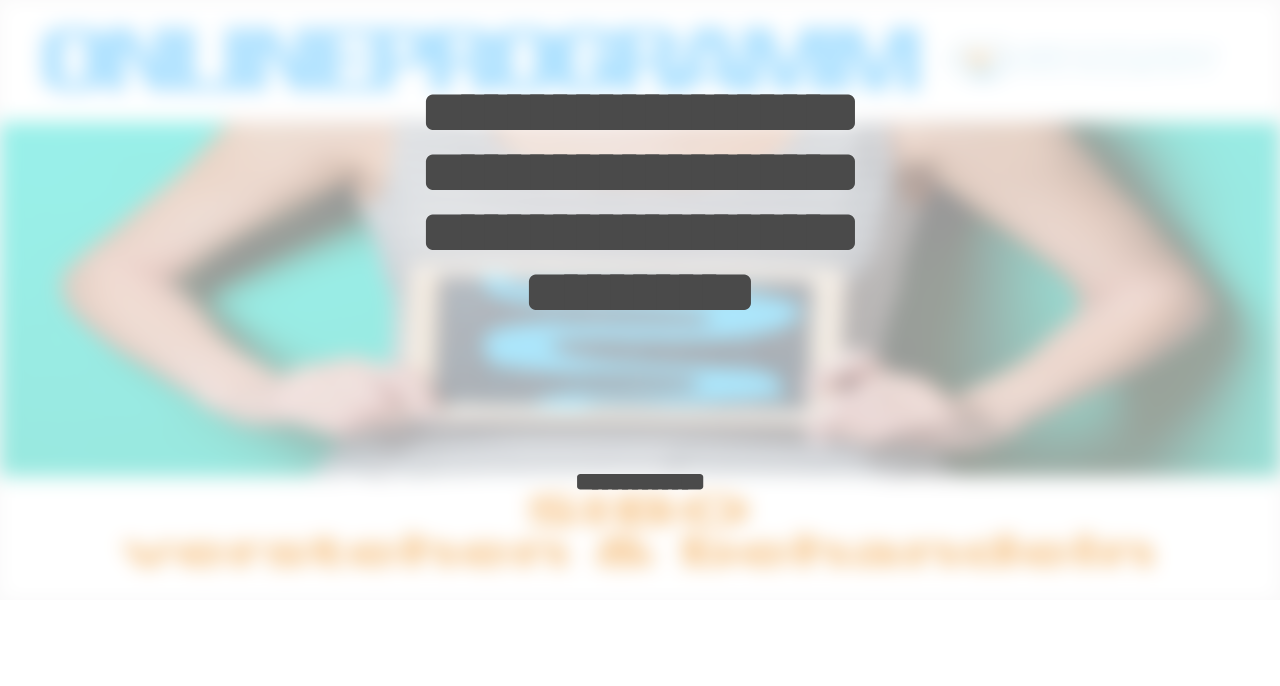 scroll, scrollTop: 0, scrollLeft: 0, axis: both 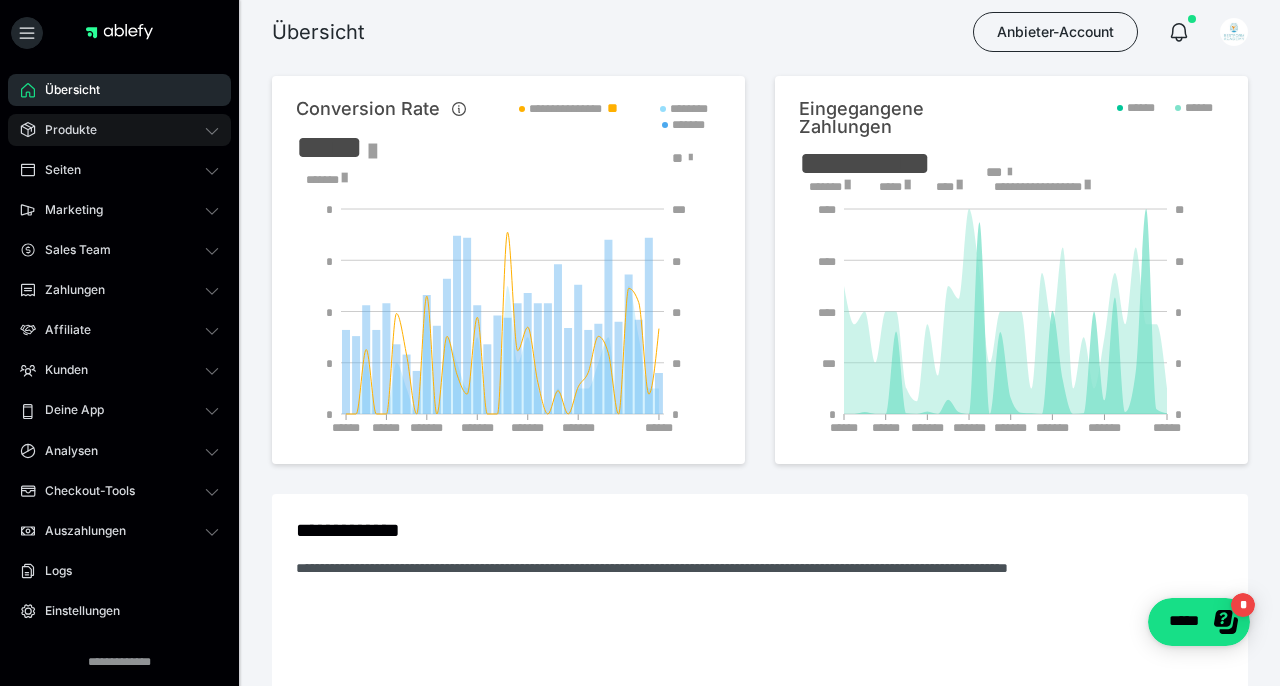 click on "Produkte" at bounding box center [64, 130] 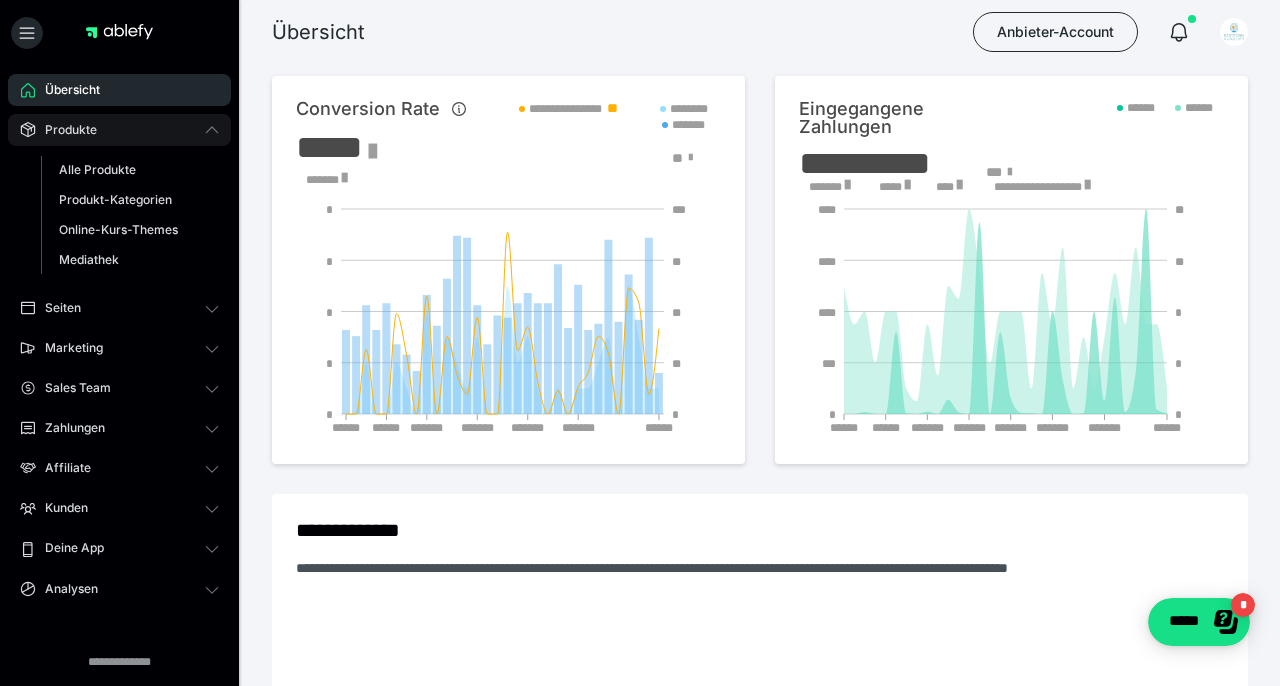 click on "Produkte" at bounding box center (64, 130) 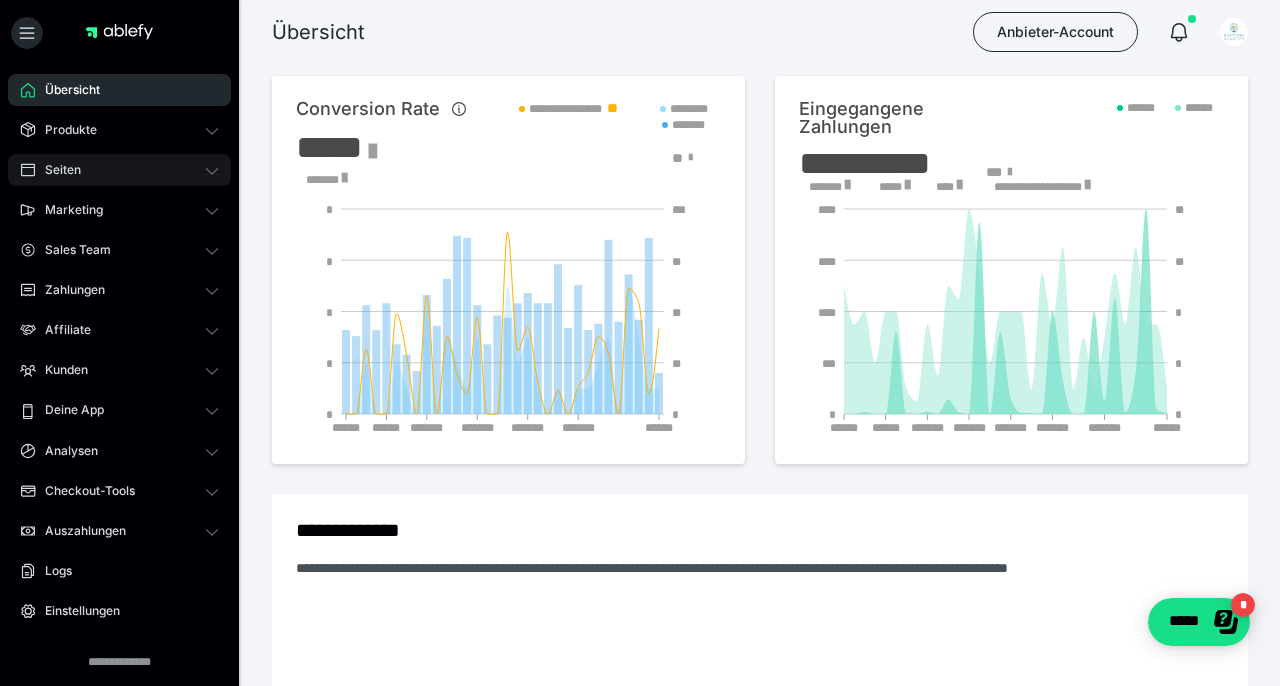 click 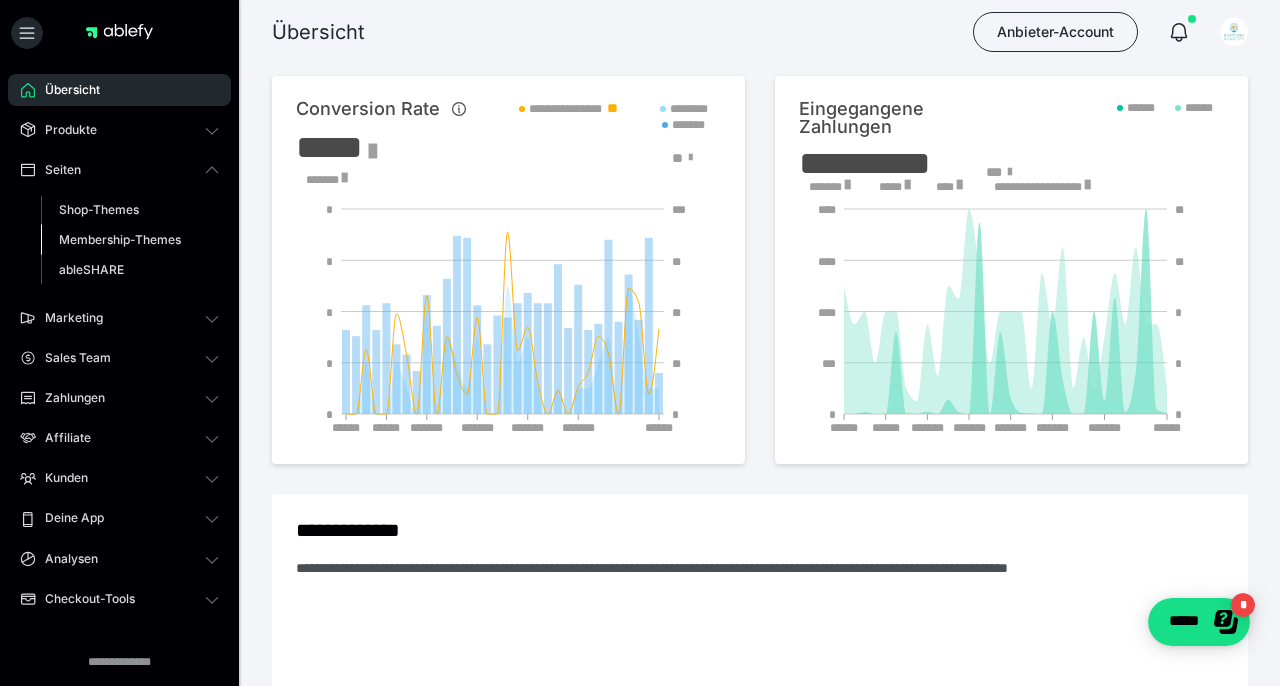 click on "Membership-Themes" at bounding box center [120, 239] 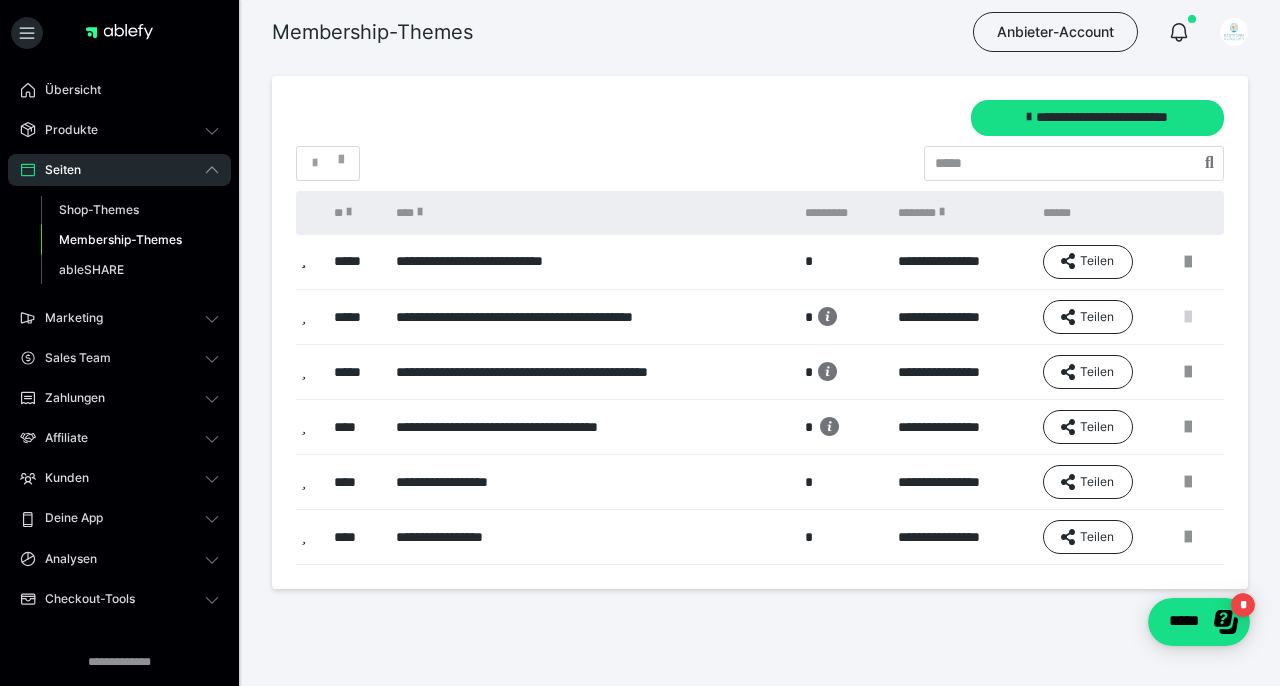 click at bounding box center (1188, 317) 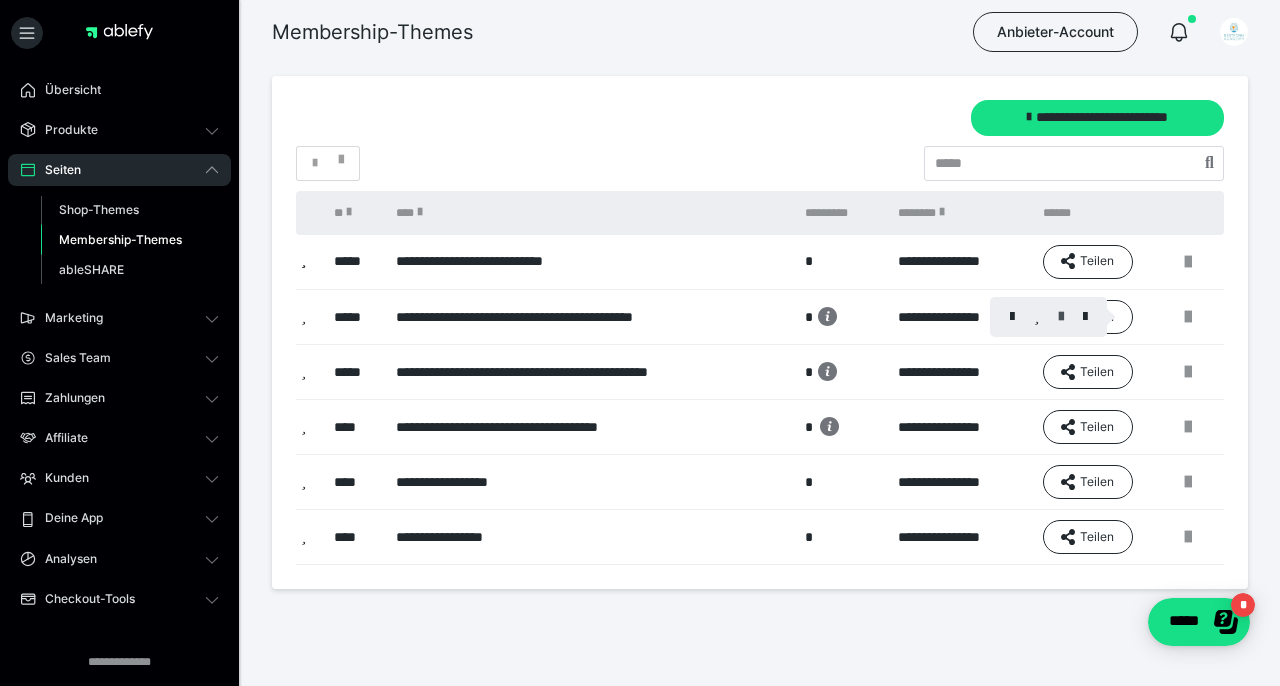 click at bounding box center [1061, 317] 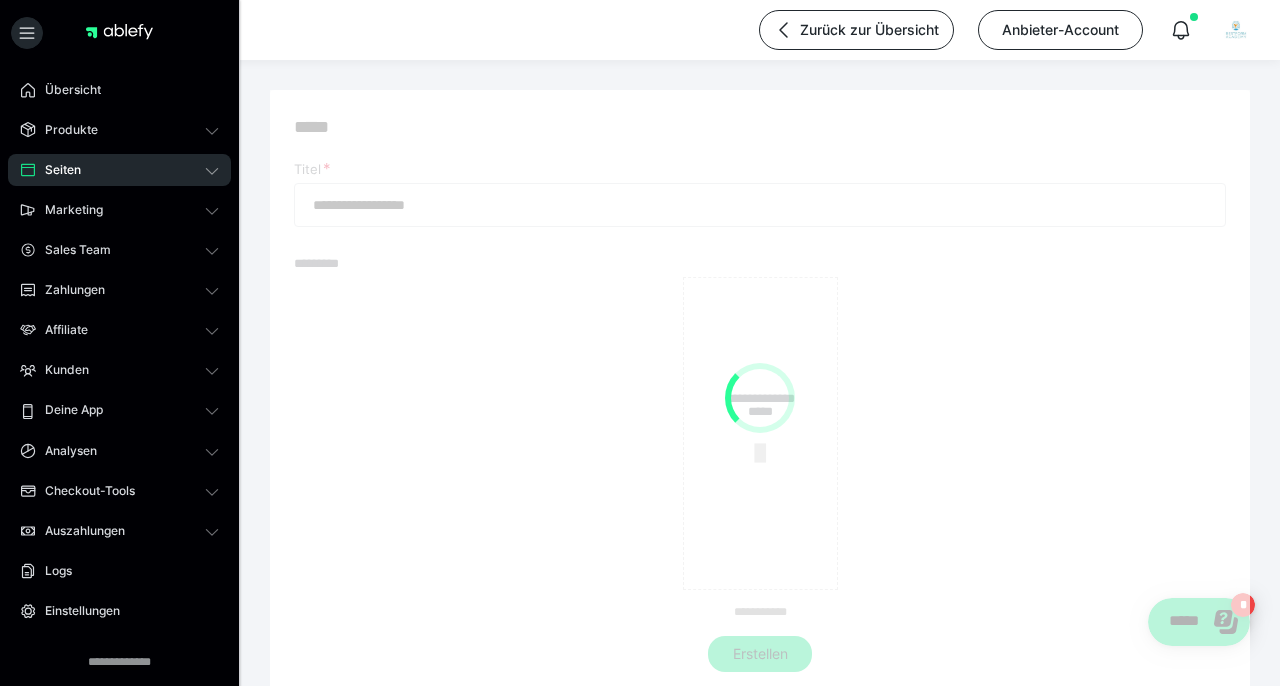 type on "**********" 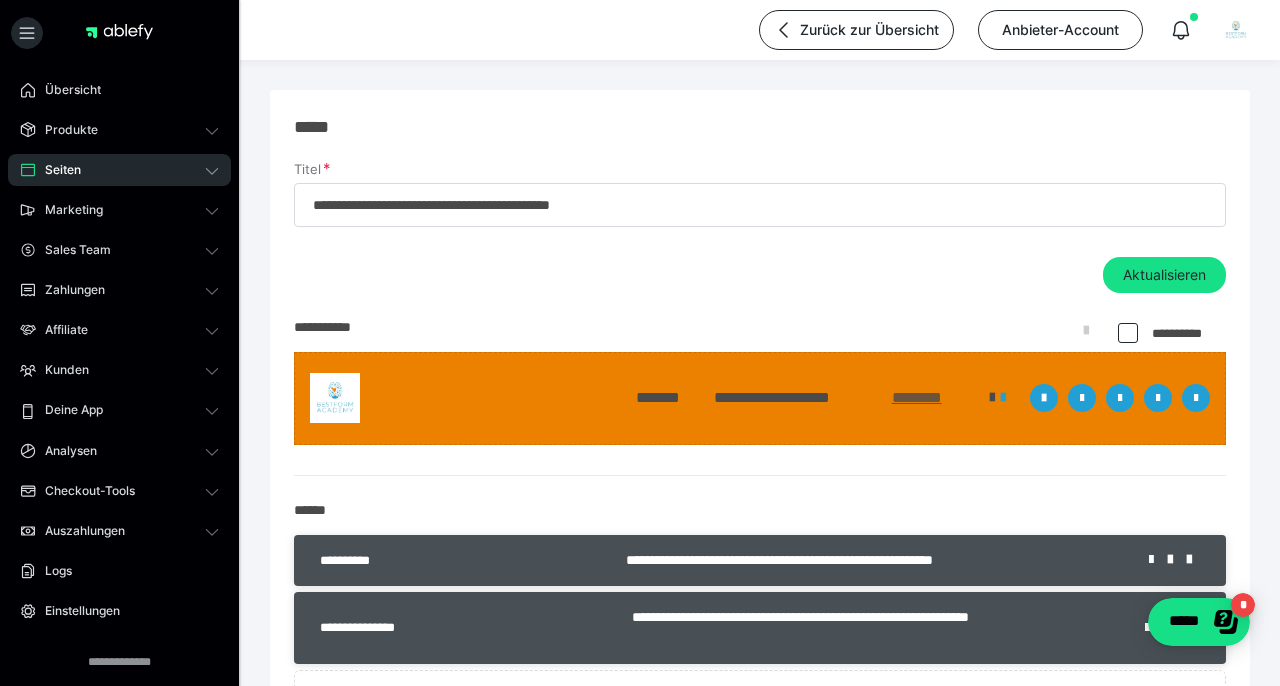 click on "********" at bounding box center [926, 398] 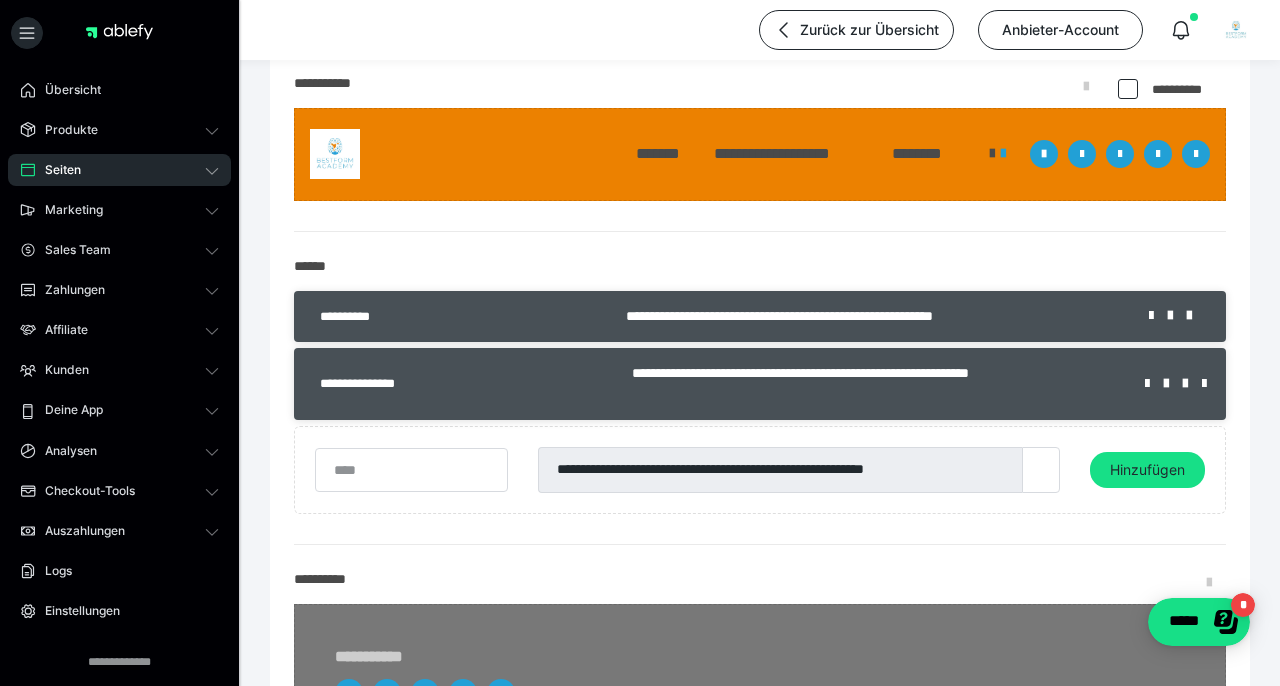 scroll, scrollTop: 246, scrollLeft: 0, axis: vertical 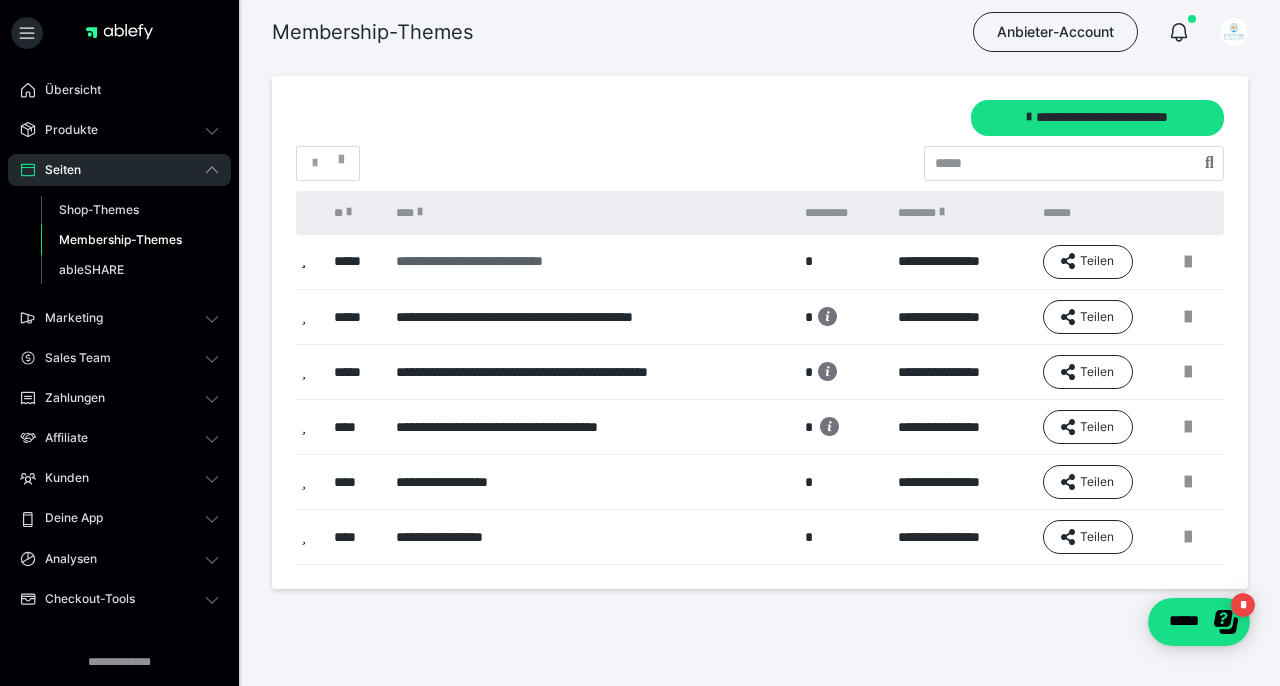 click on "**********" at bounding box center (589, 261) 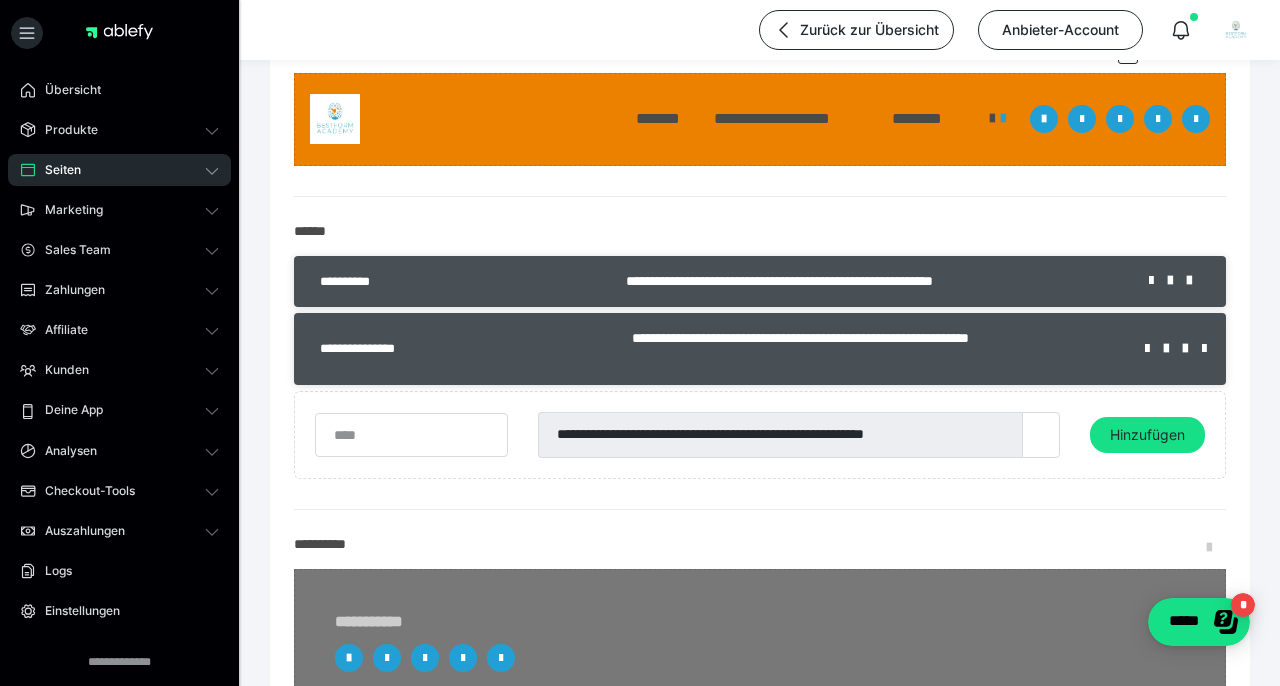 scroll, scrollTop: 245, scrollLeft: 0, axis: vertical 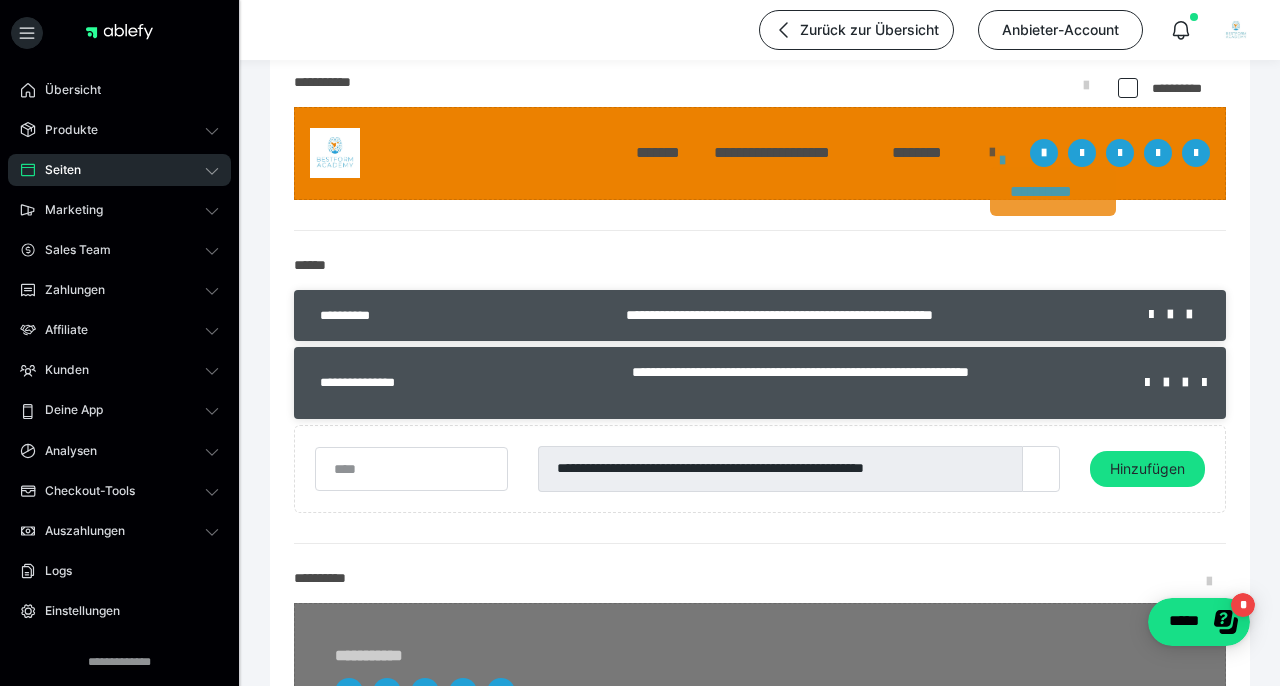 click at bounding box center [1003, 159] 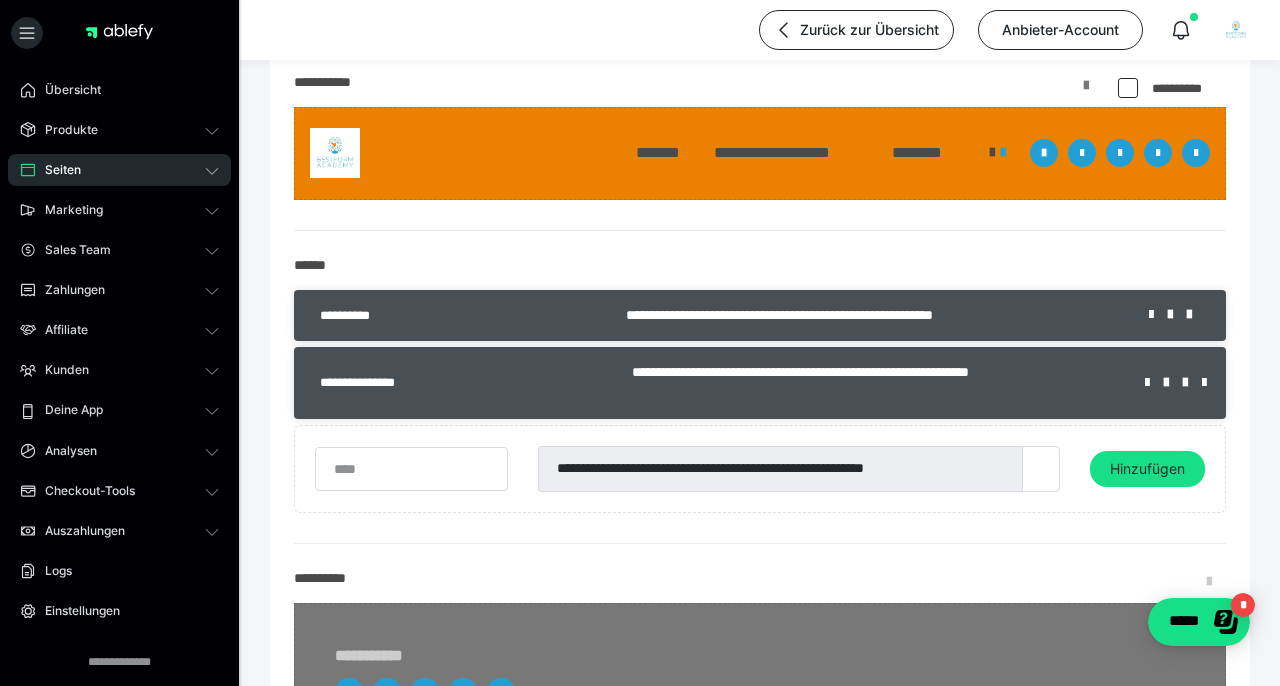 click at bounding box center [1086, 93] 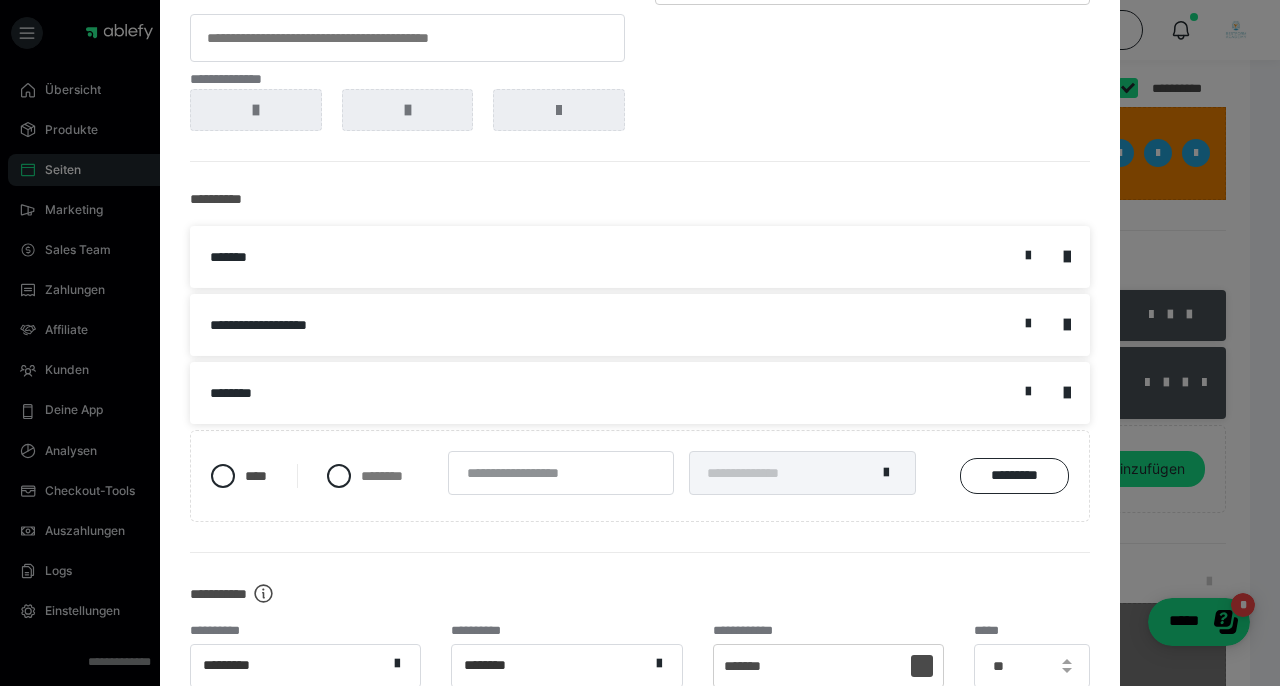 scroll, scrollTop: 218, scrollLeft: 0, axis: vertical 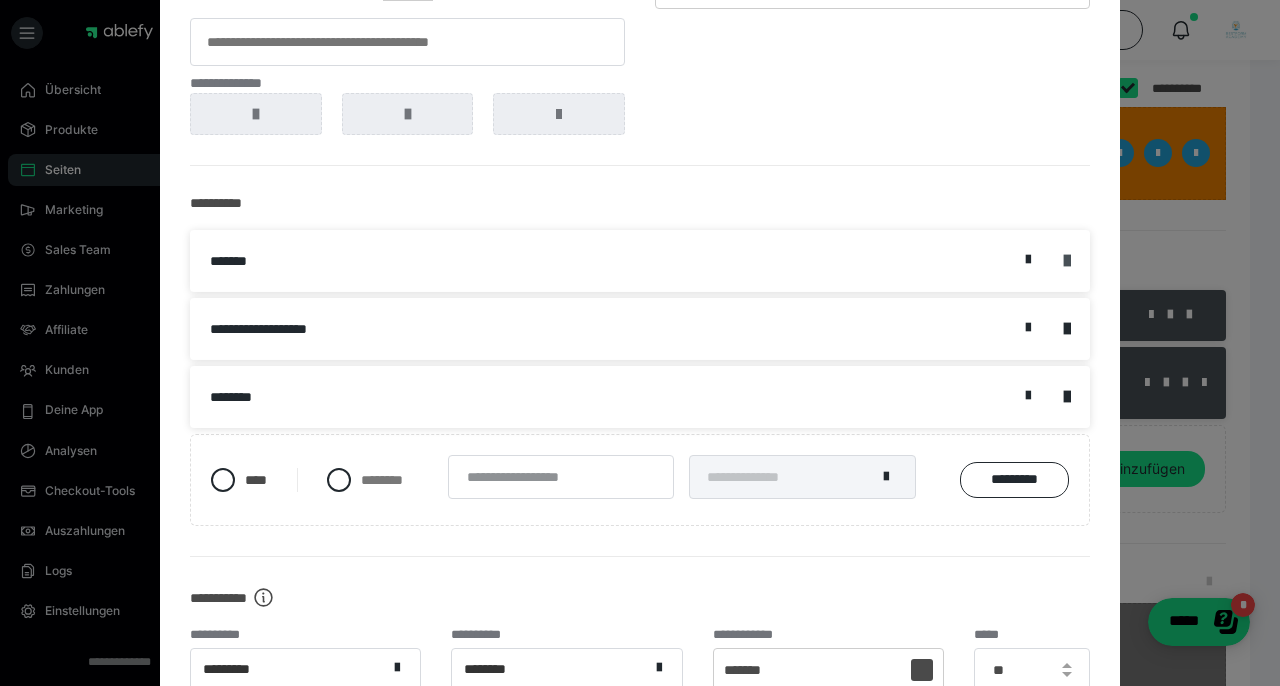 click at bounding box center [1067, 261] 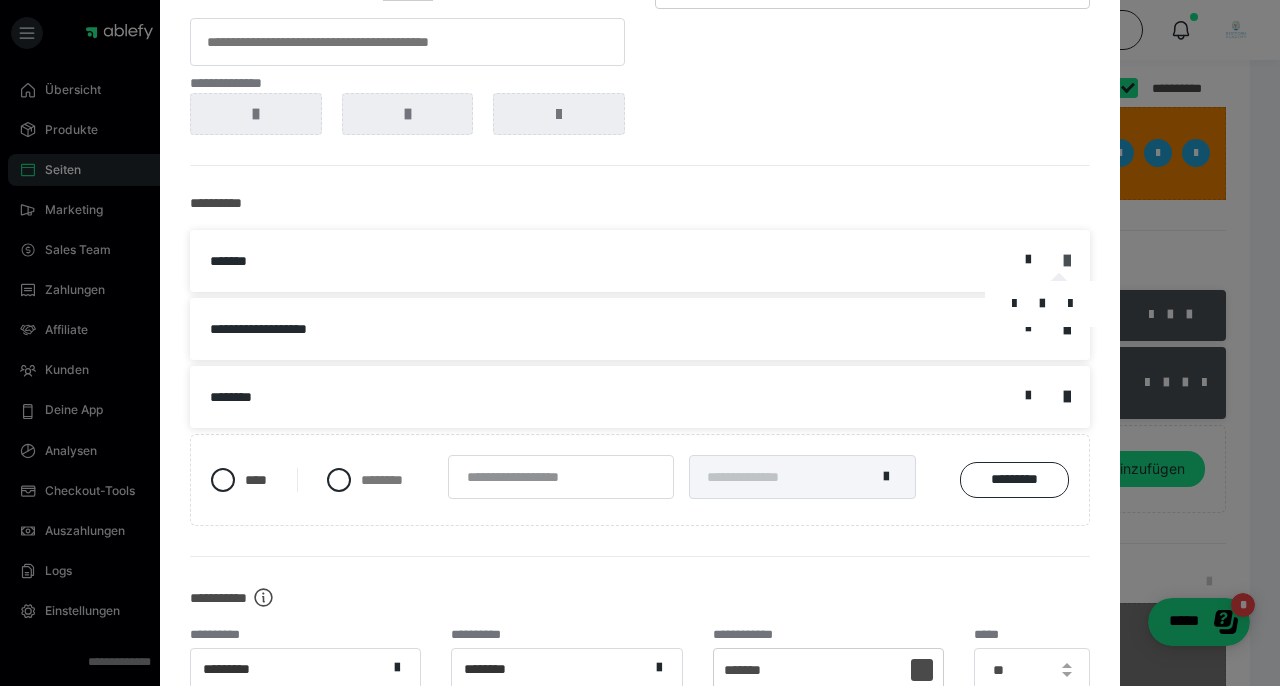 click at bounding box center (640, 343) 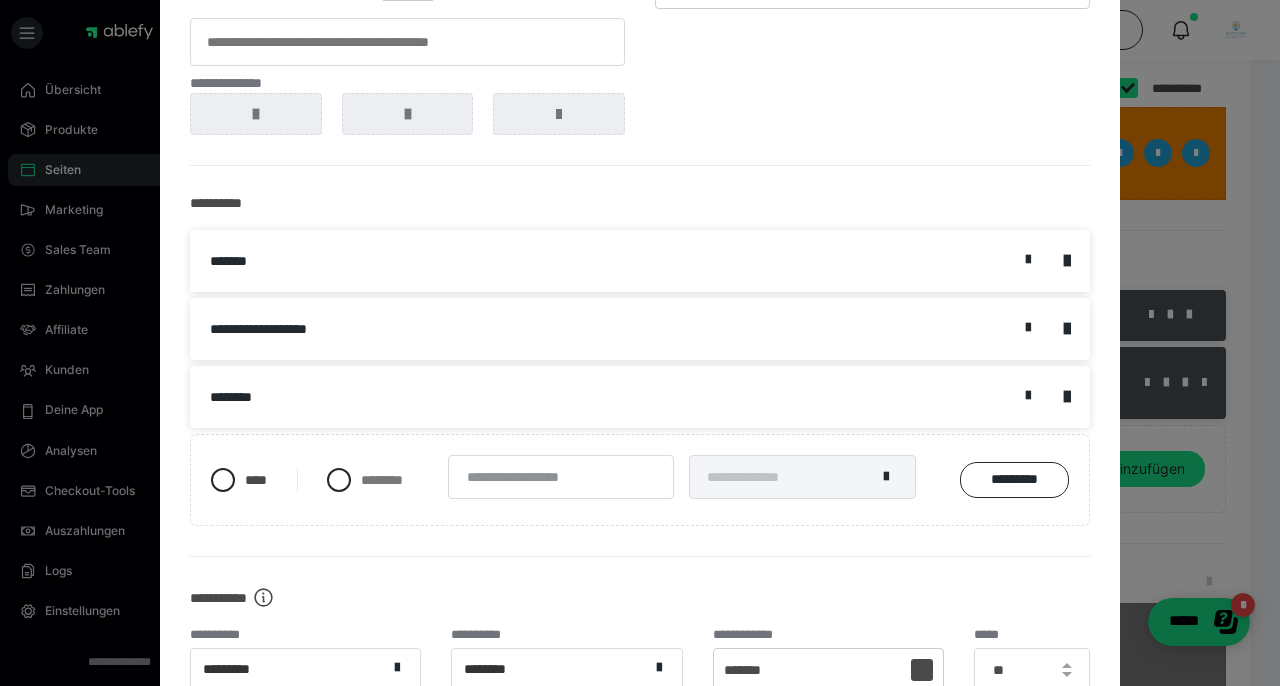 click on "**********" at bounding box center (640, 343) 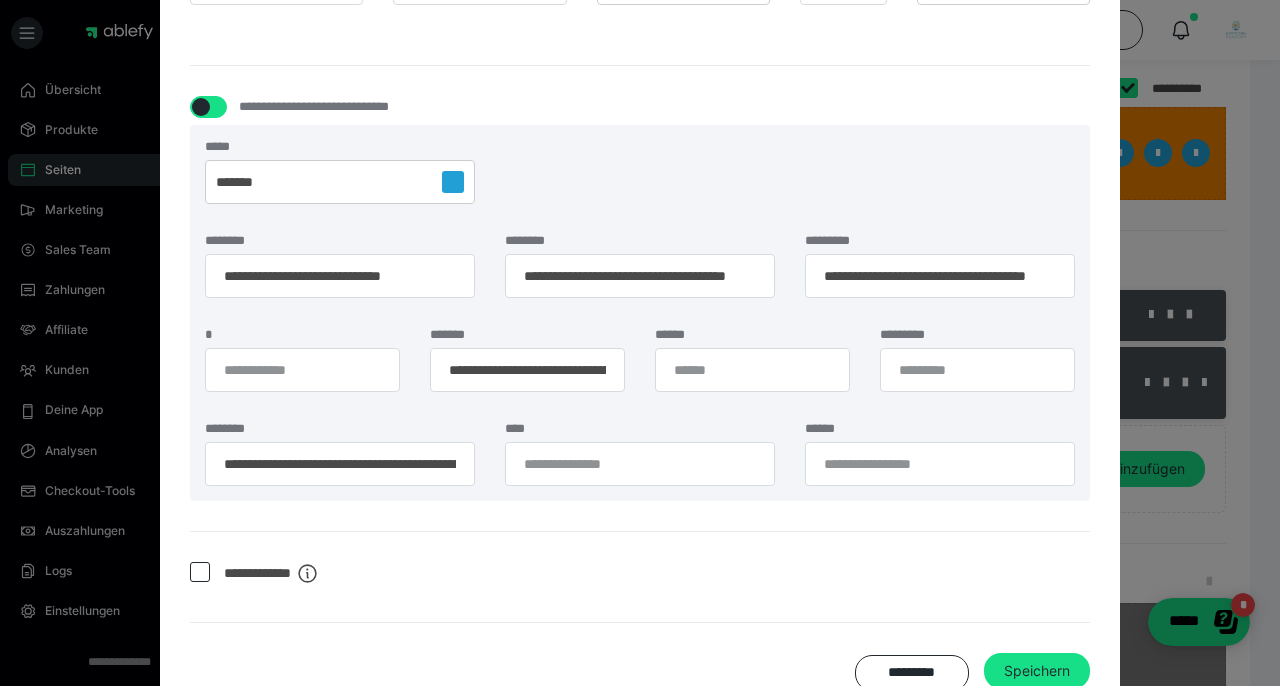 scroll, scrollTop: 1277, scrollLeft: 0, axis: vertical 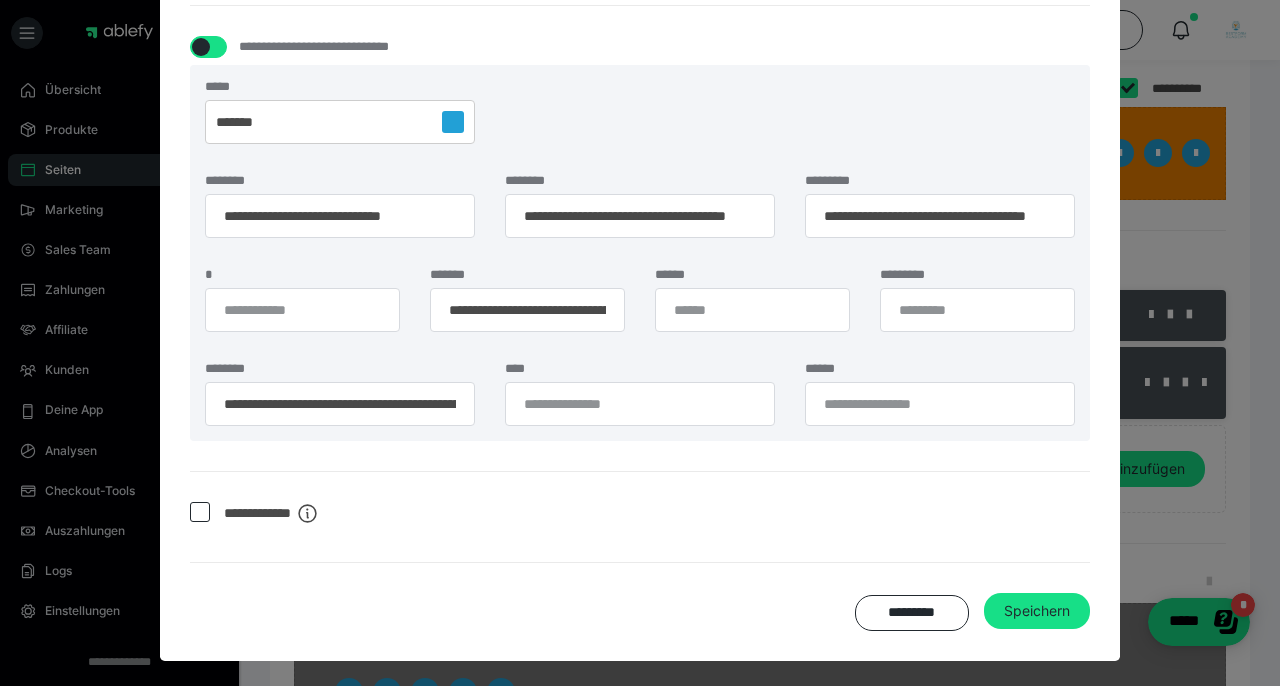 click at bounding box center [200, 512] 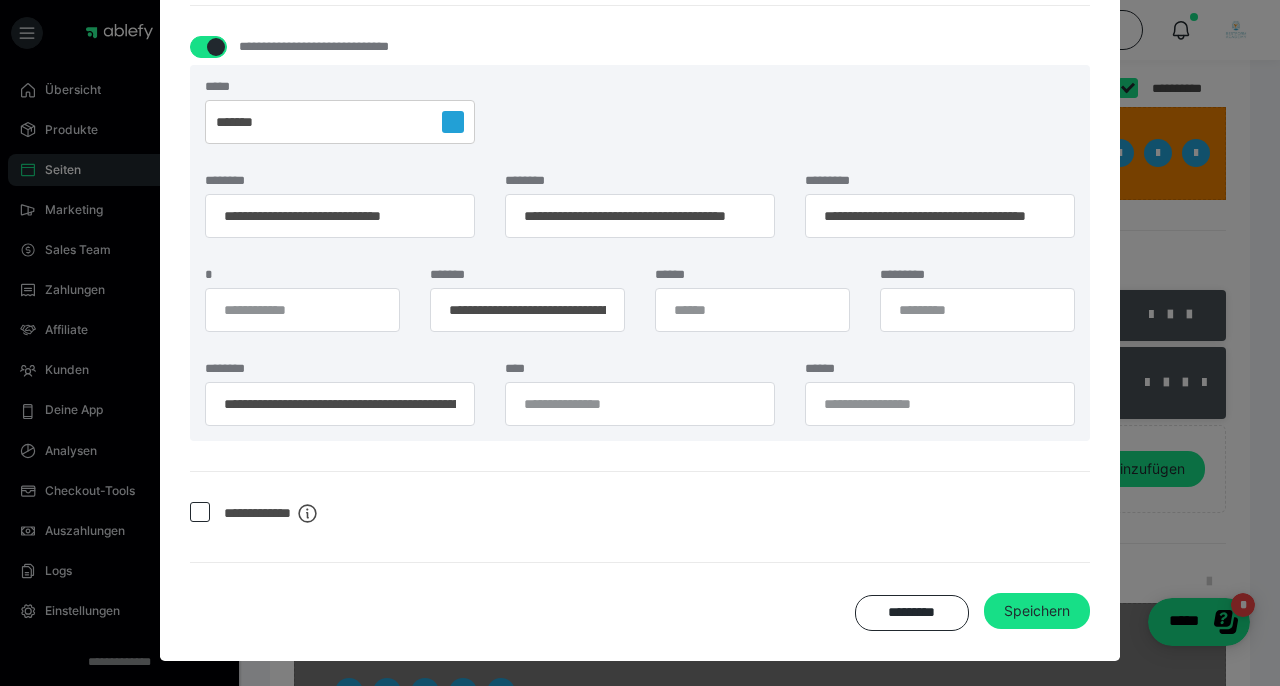 checkbox on "*****" 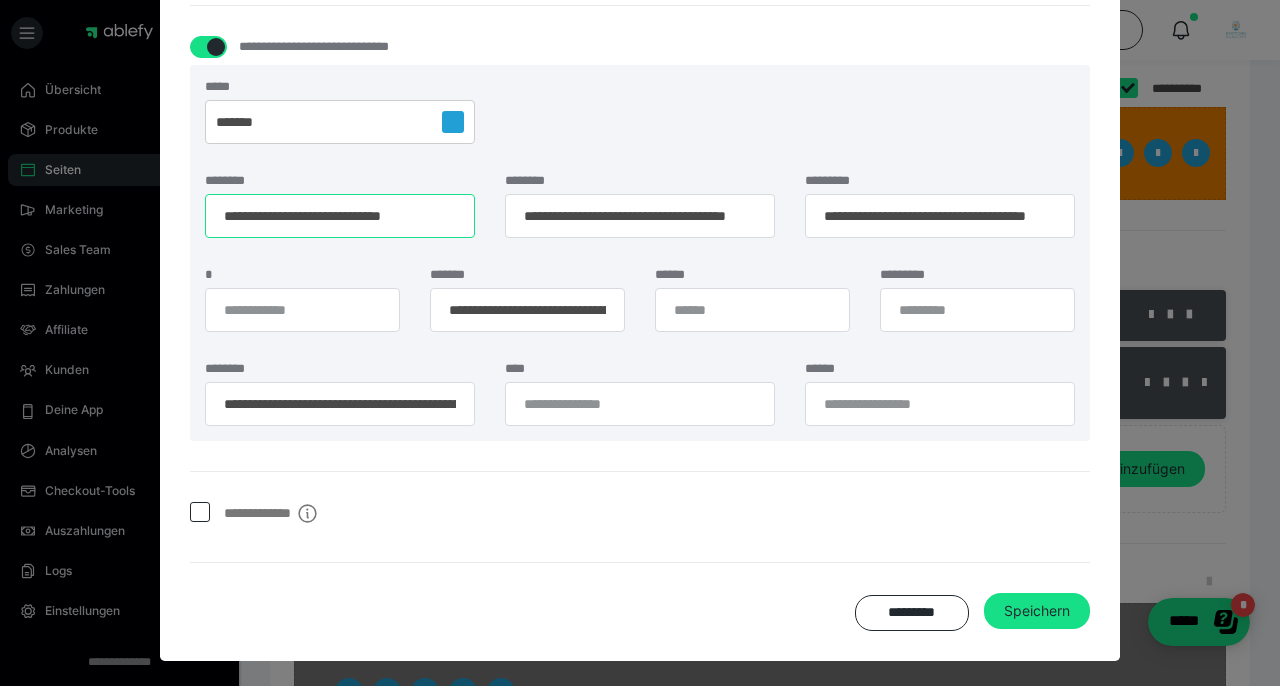 click on "**********" at bounding box center [340, 216] 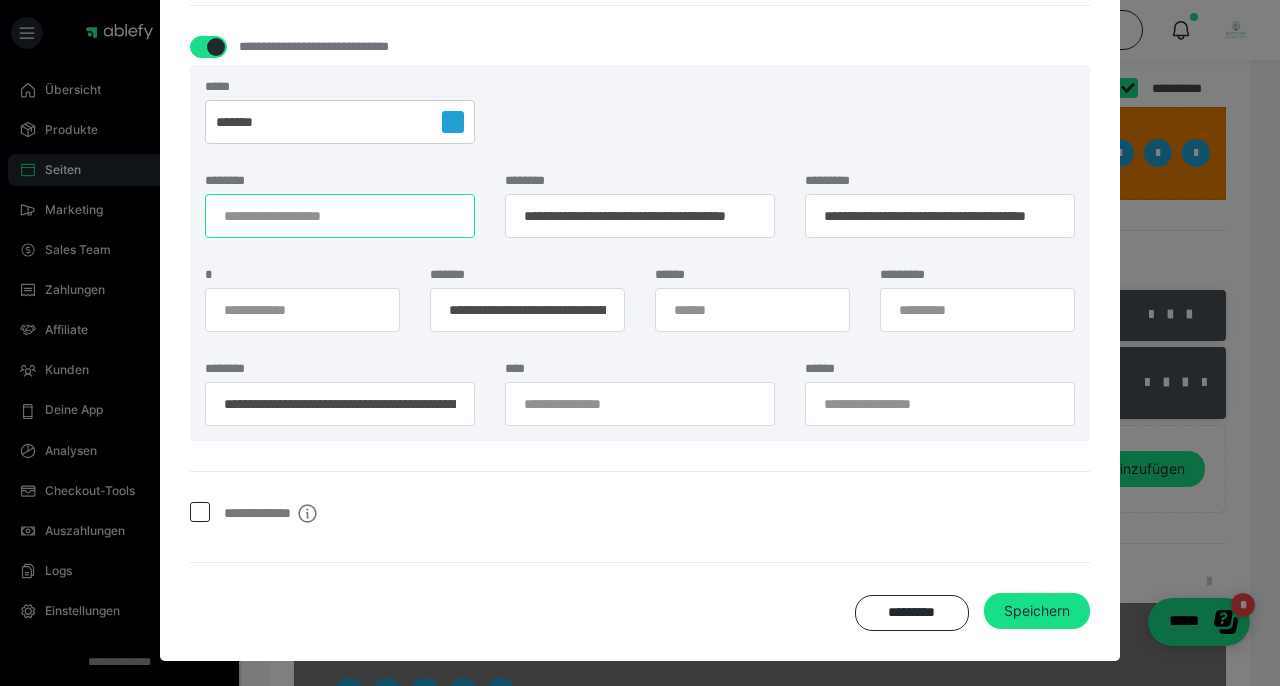 type 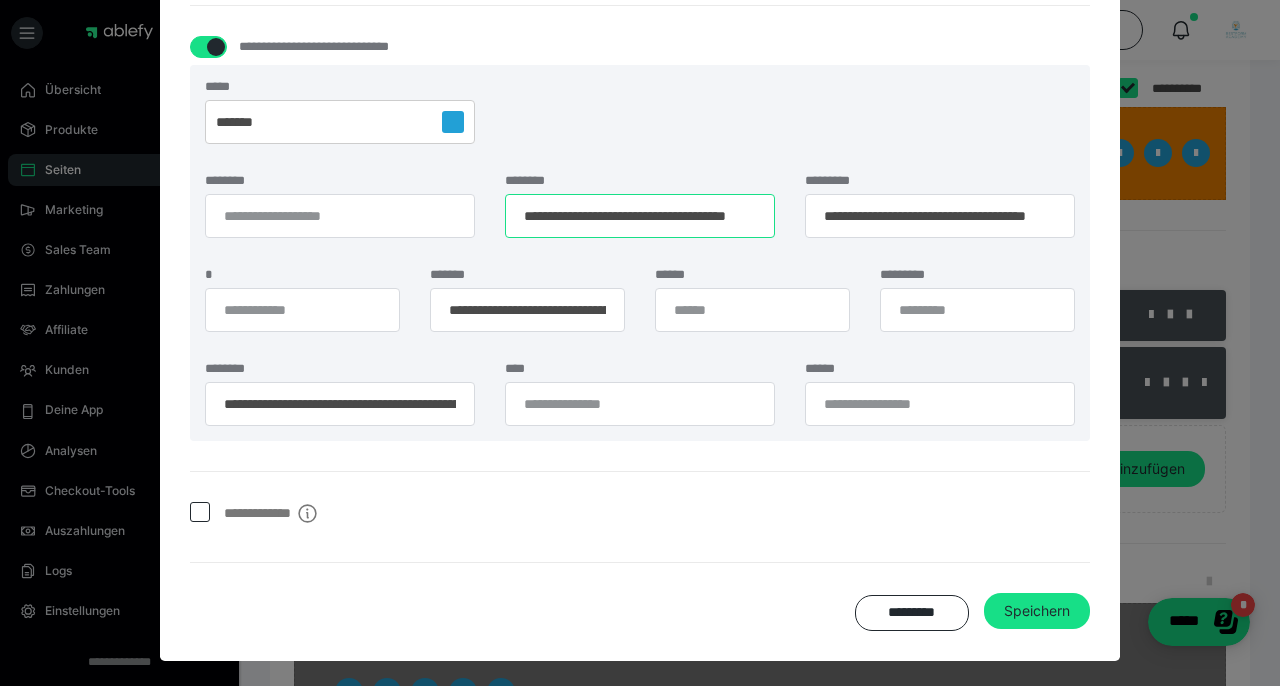 click on "**********" at bounding box center (640, 216) 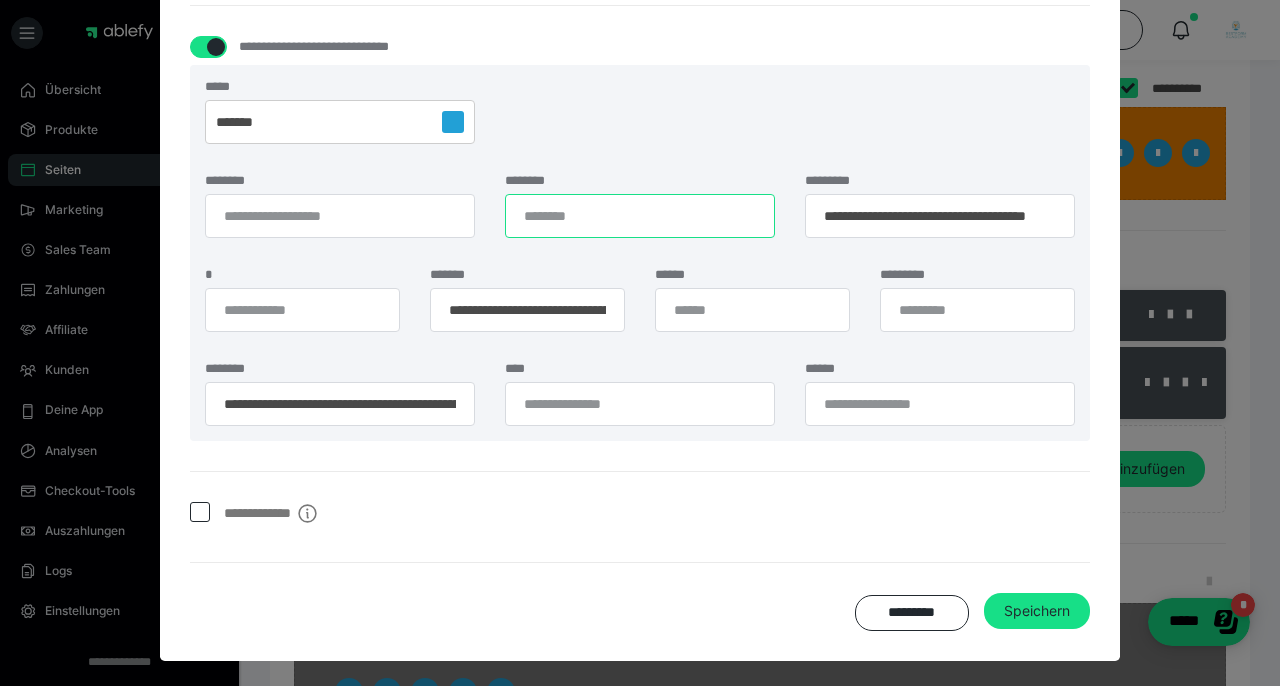 type 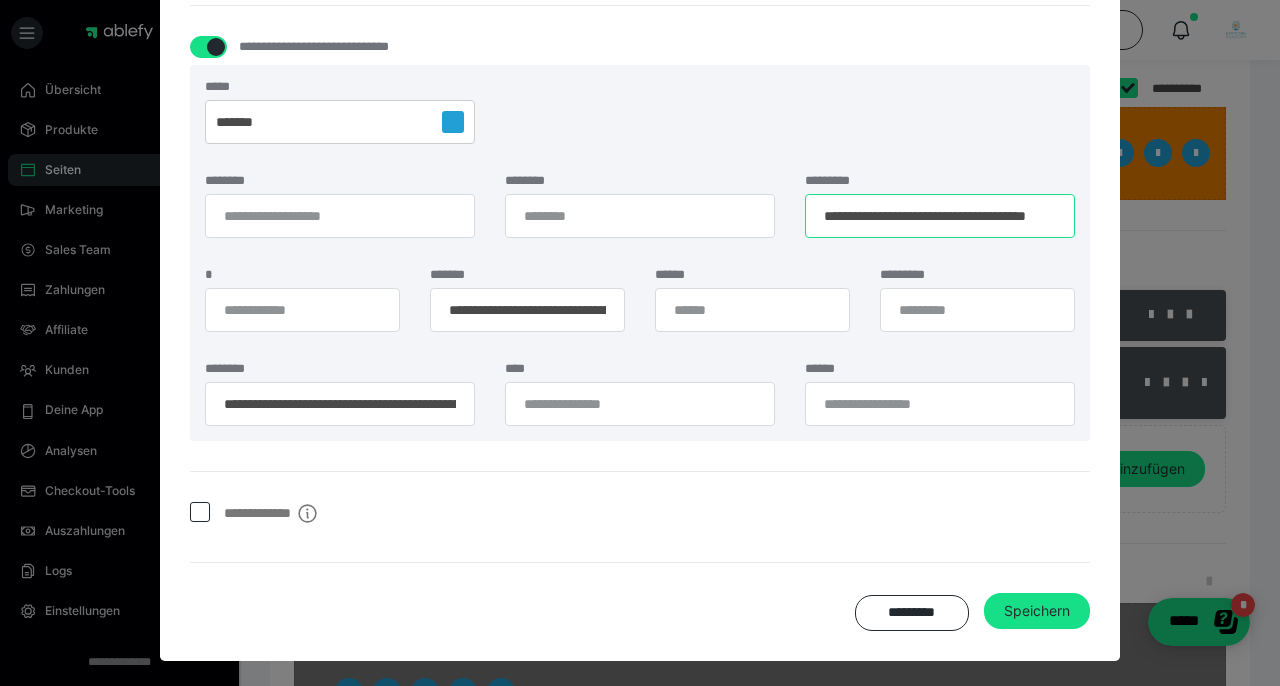 click on "**********" at bounding box center (940, 216) 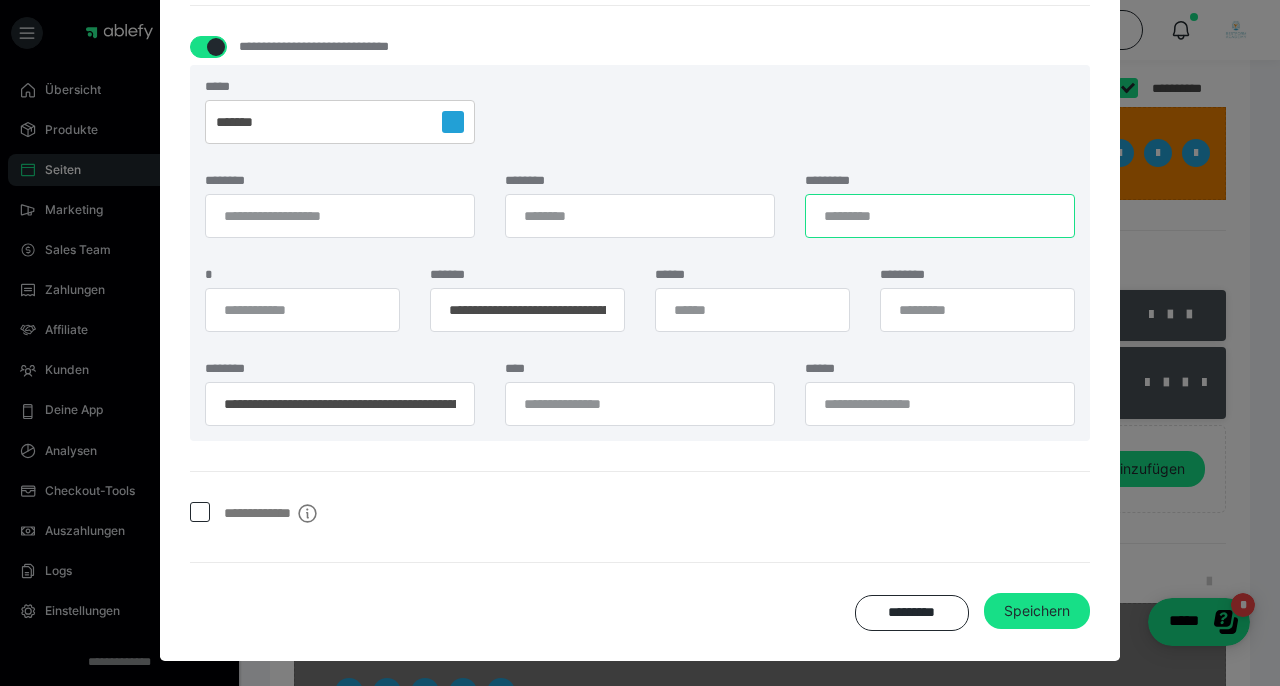 type 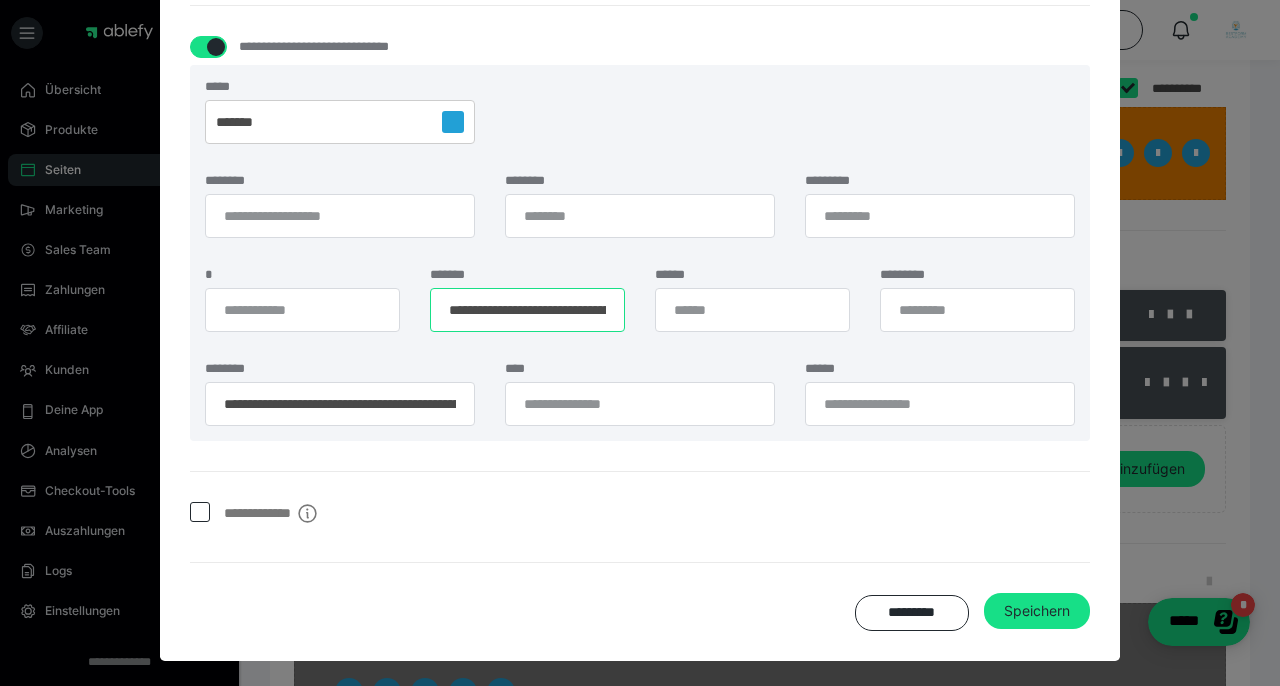 click on "**********" at bounding box center (527, 310) 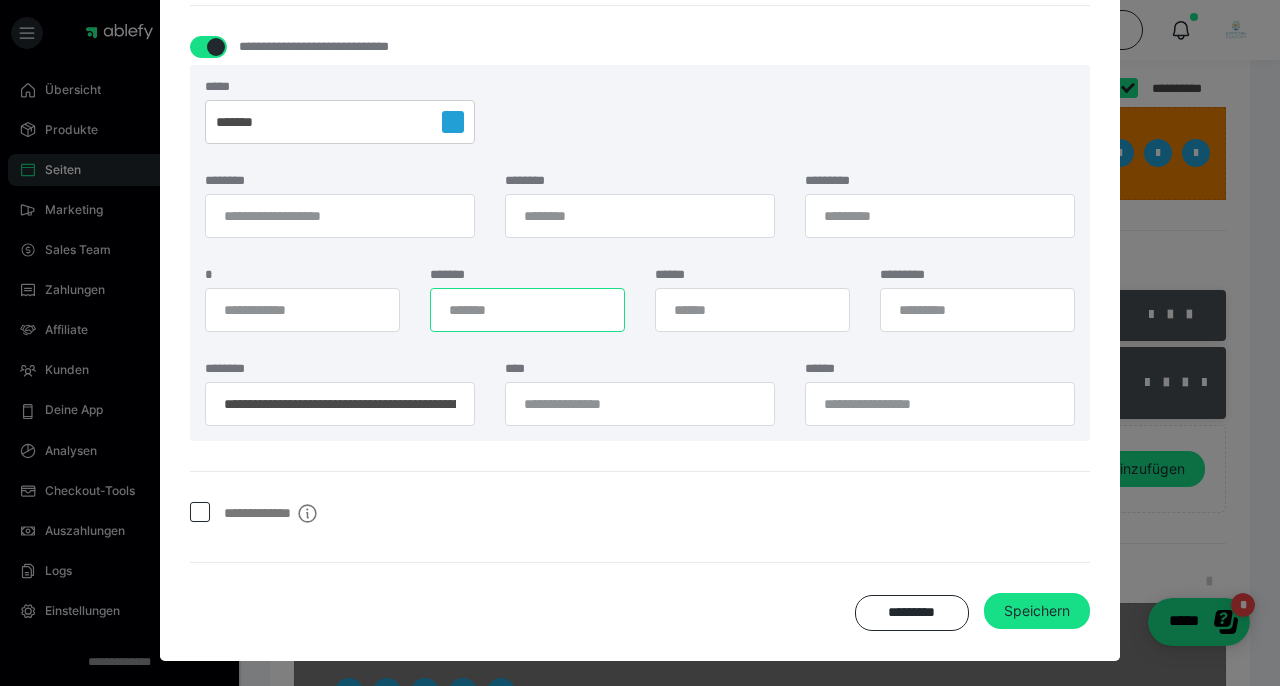 type 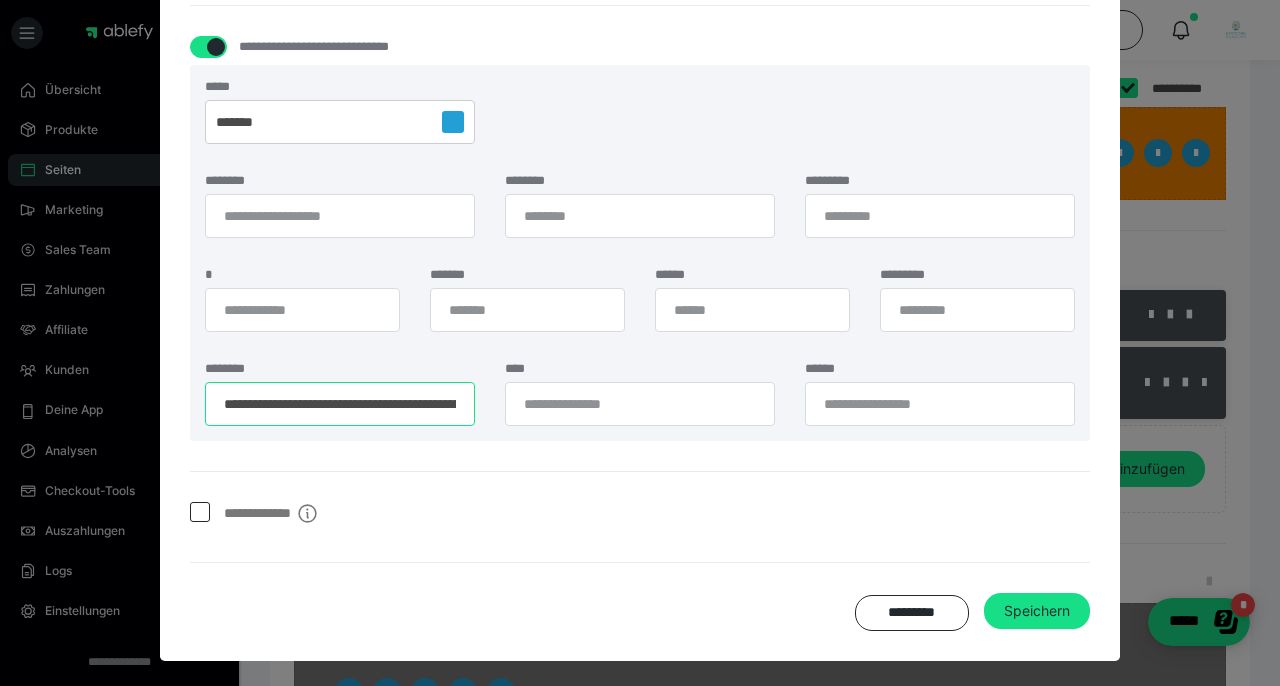 click on "**********" at bounding box center (340, 404) 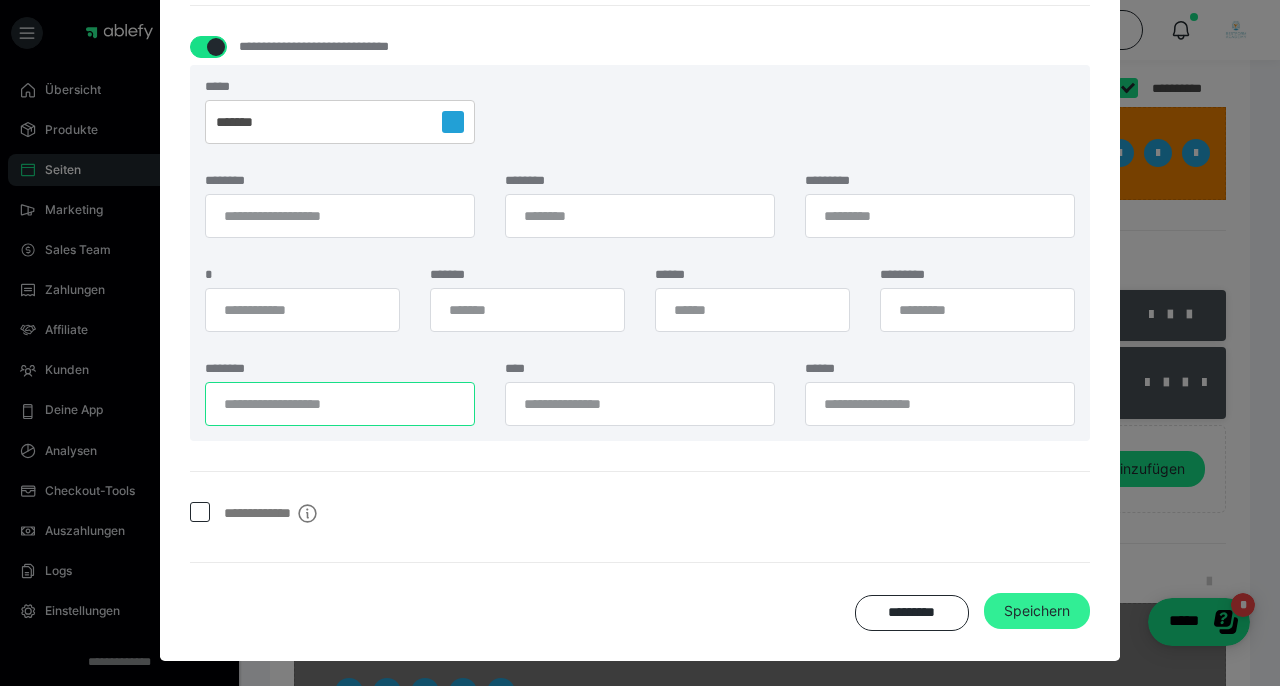 type 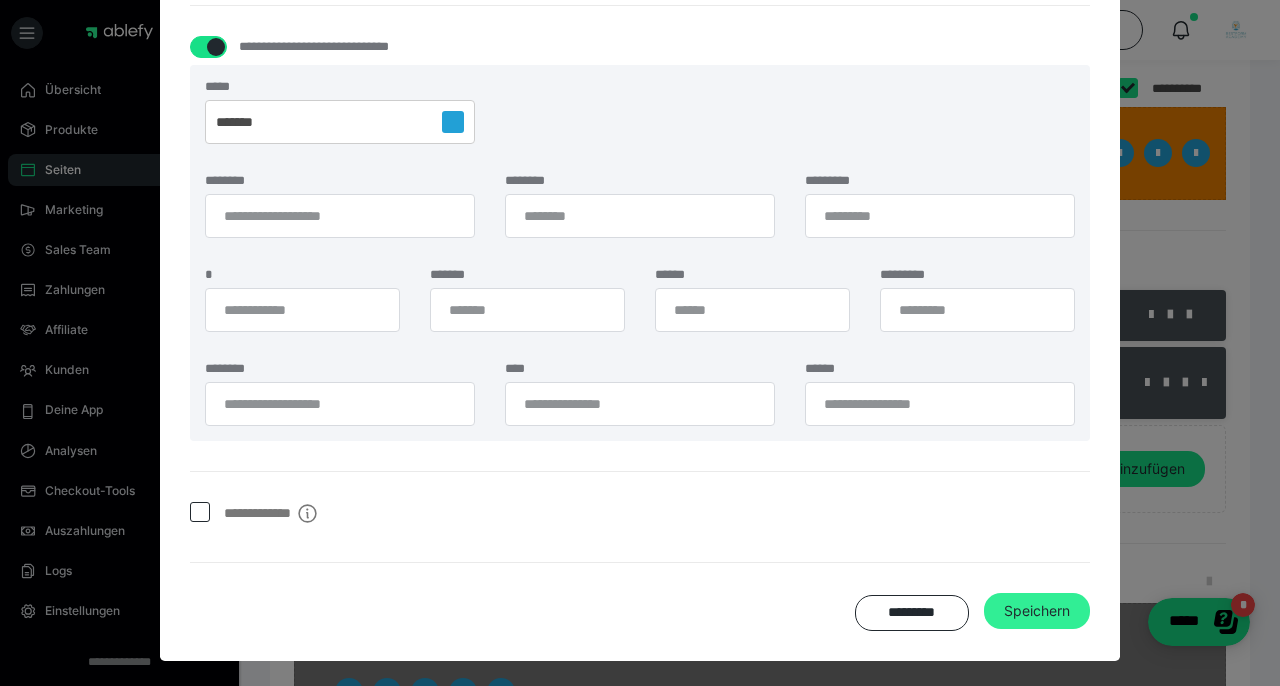 click on "Speichern" at bounding box center (1037, 611) 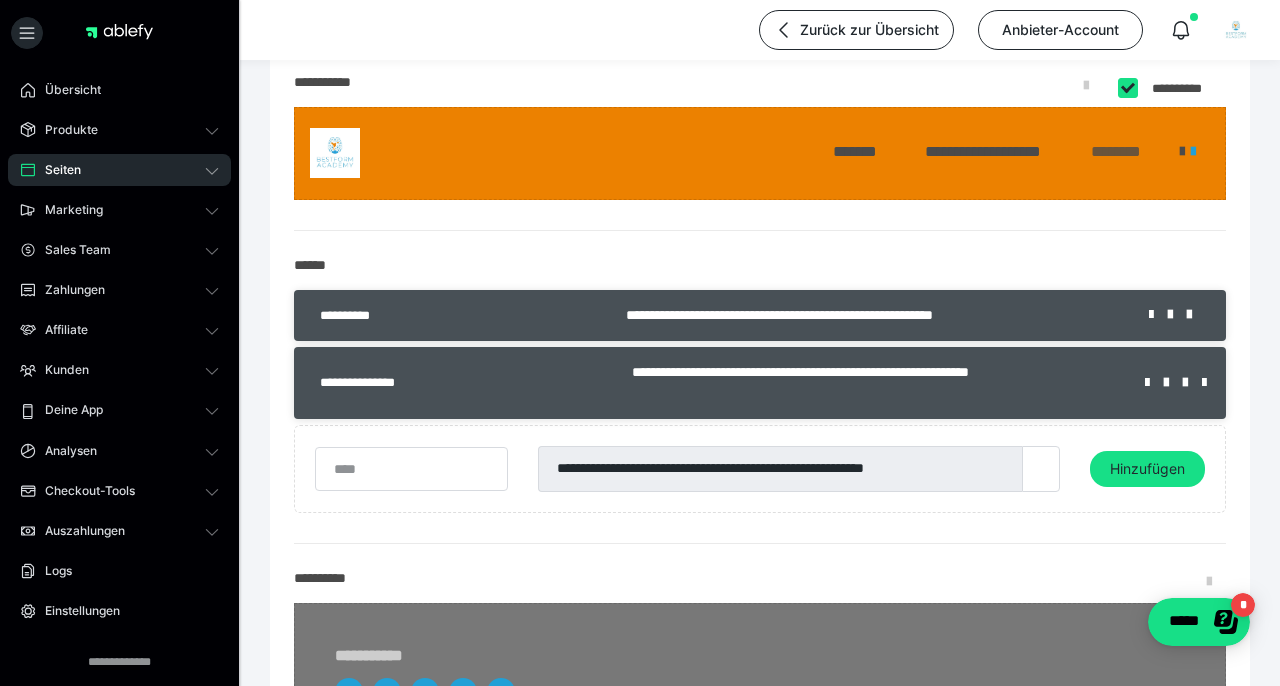 click on "********" at bounding box center [1116, 152] 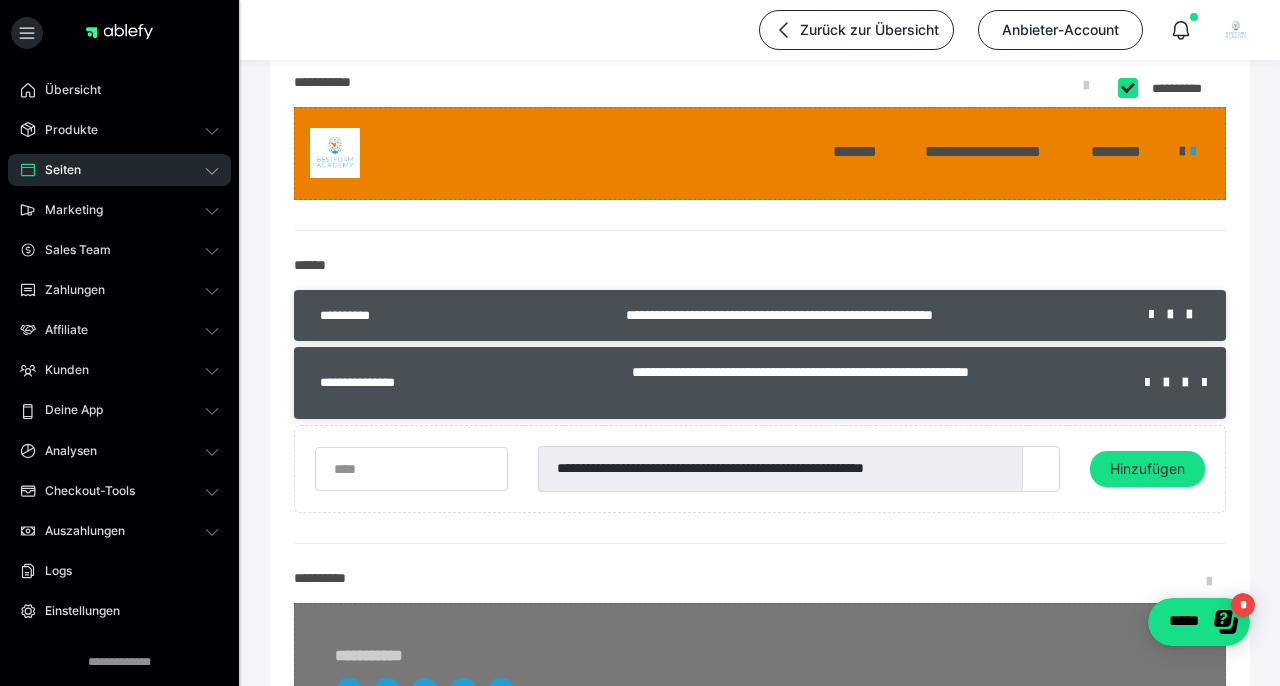 click 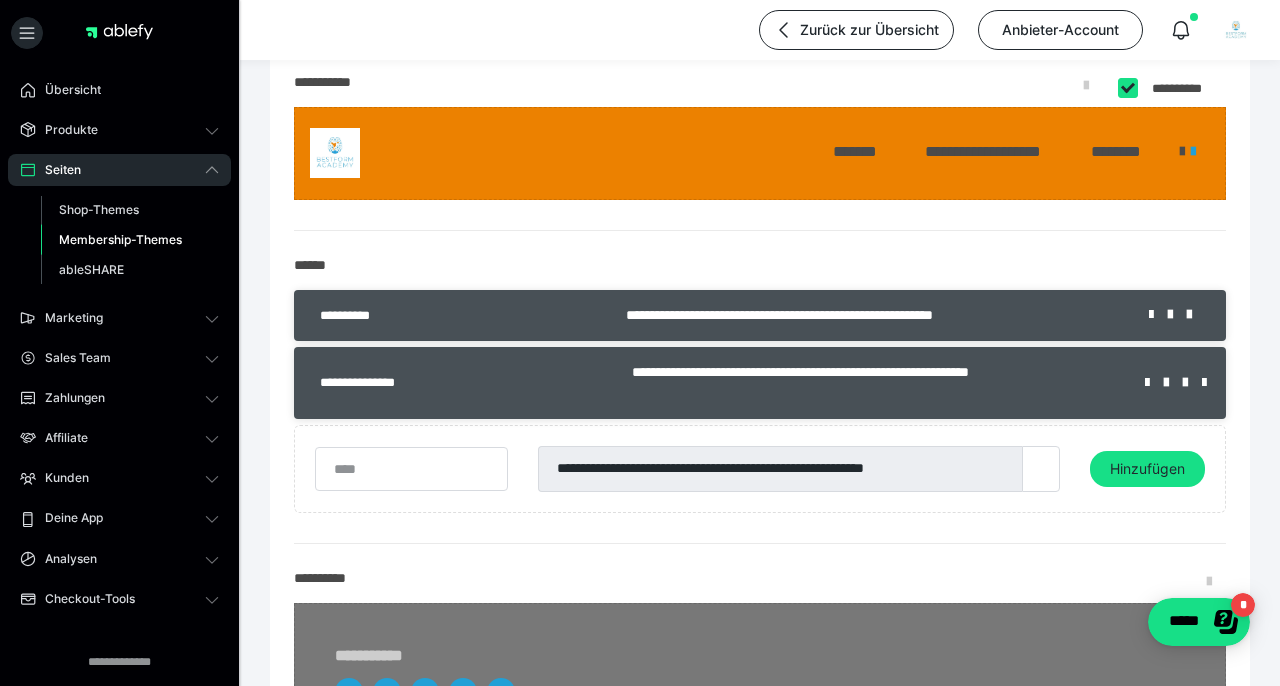 click on "Membership-Themes" at bounding box center [120, 239] 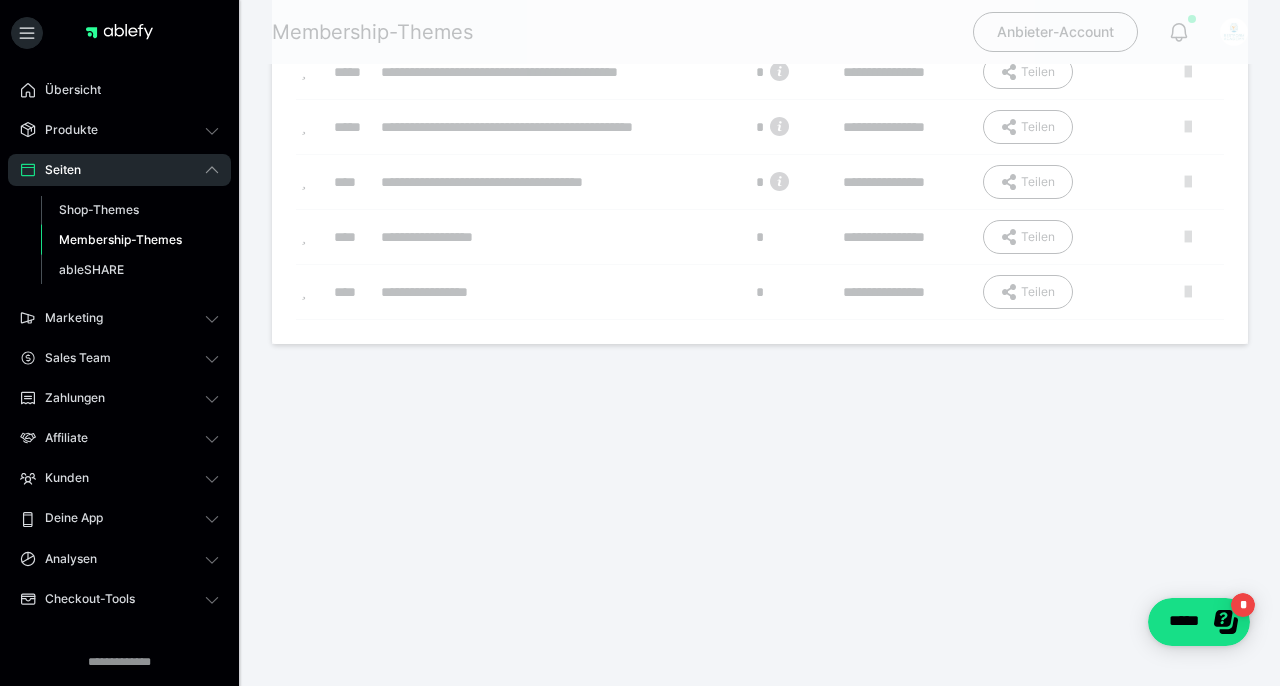 scroll, scrollTop: 0, scrollLeft: 0, axis: both 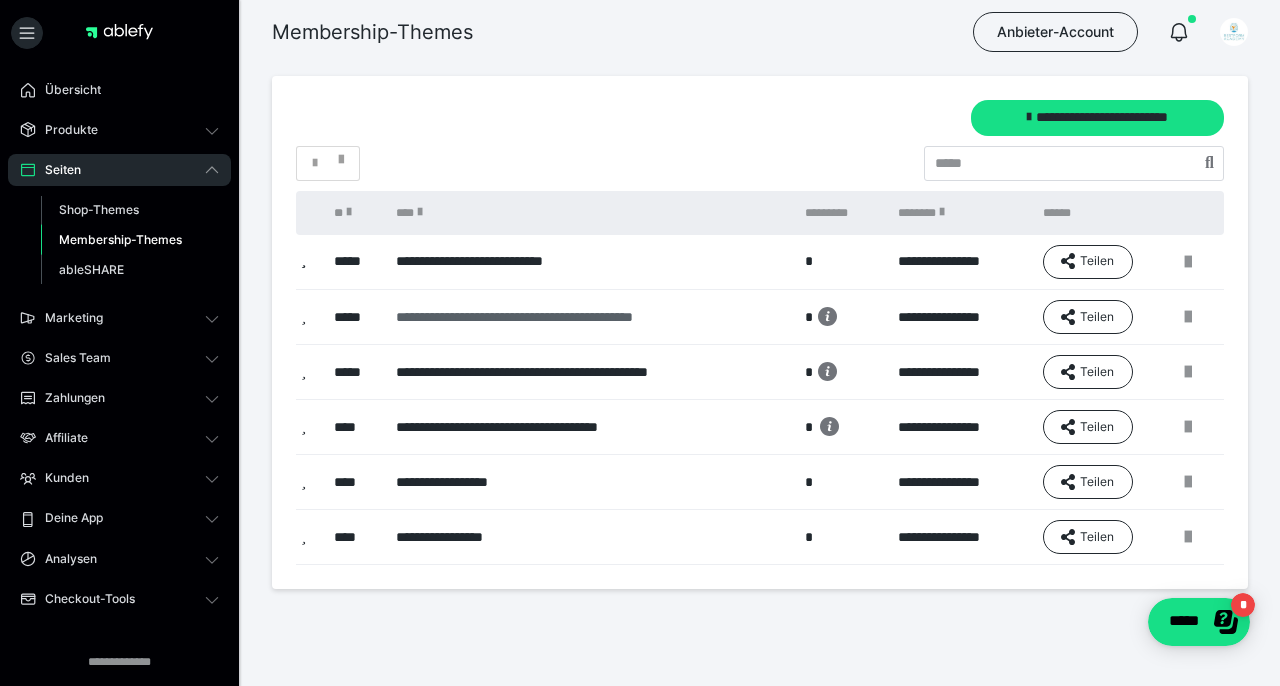 click on "**********" at bounding box center [589, 317] 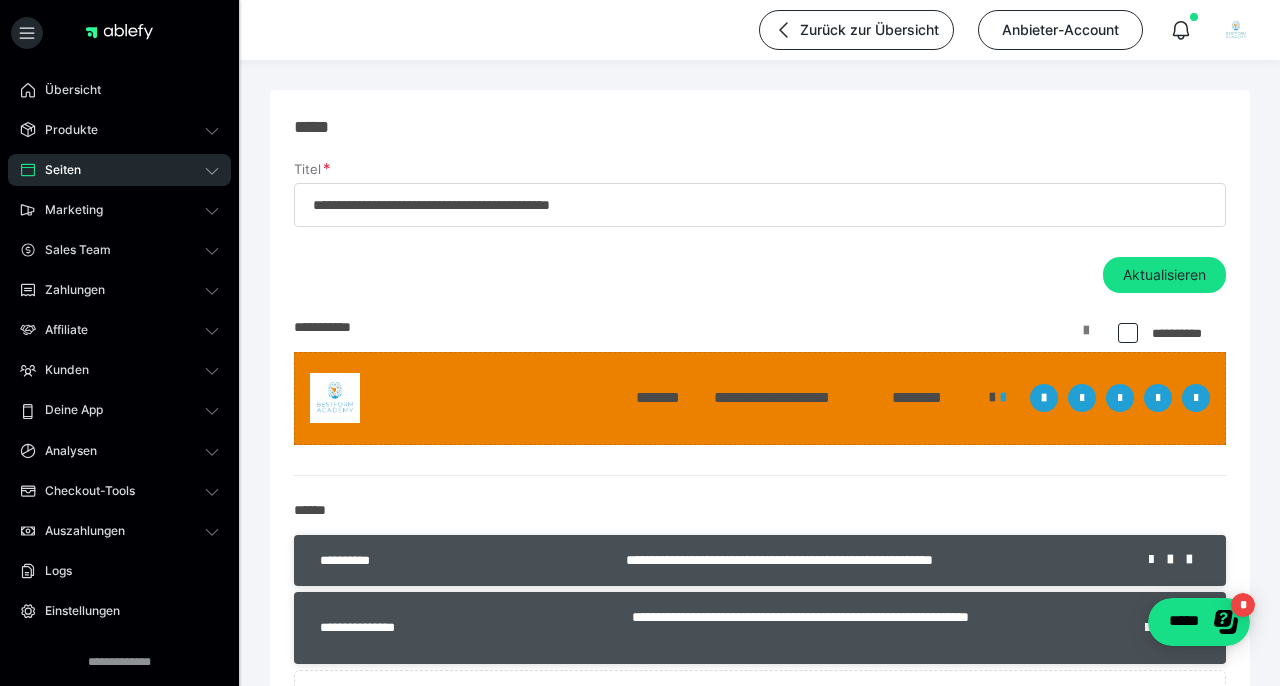 click at bounding box center (1086, 338) 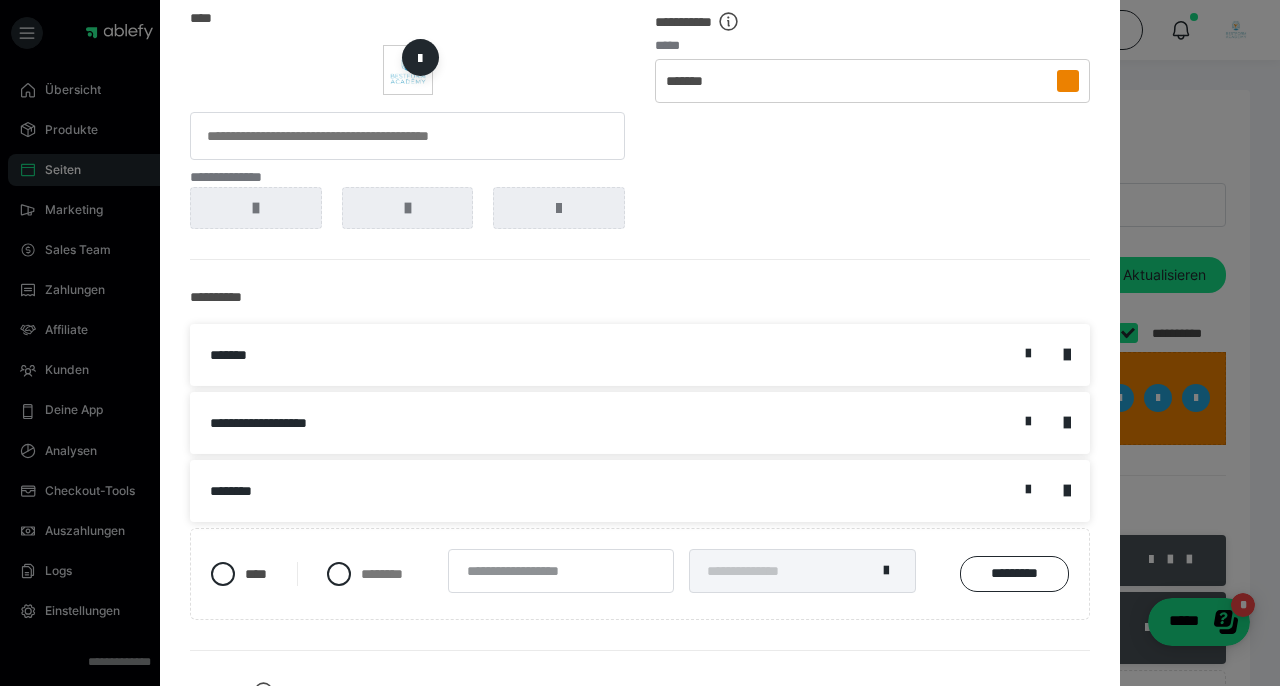 scroll, scrollTop: 141, scrollLeft: 0, axis: vertical 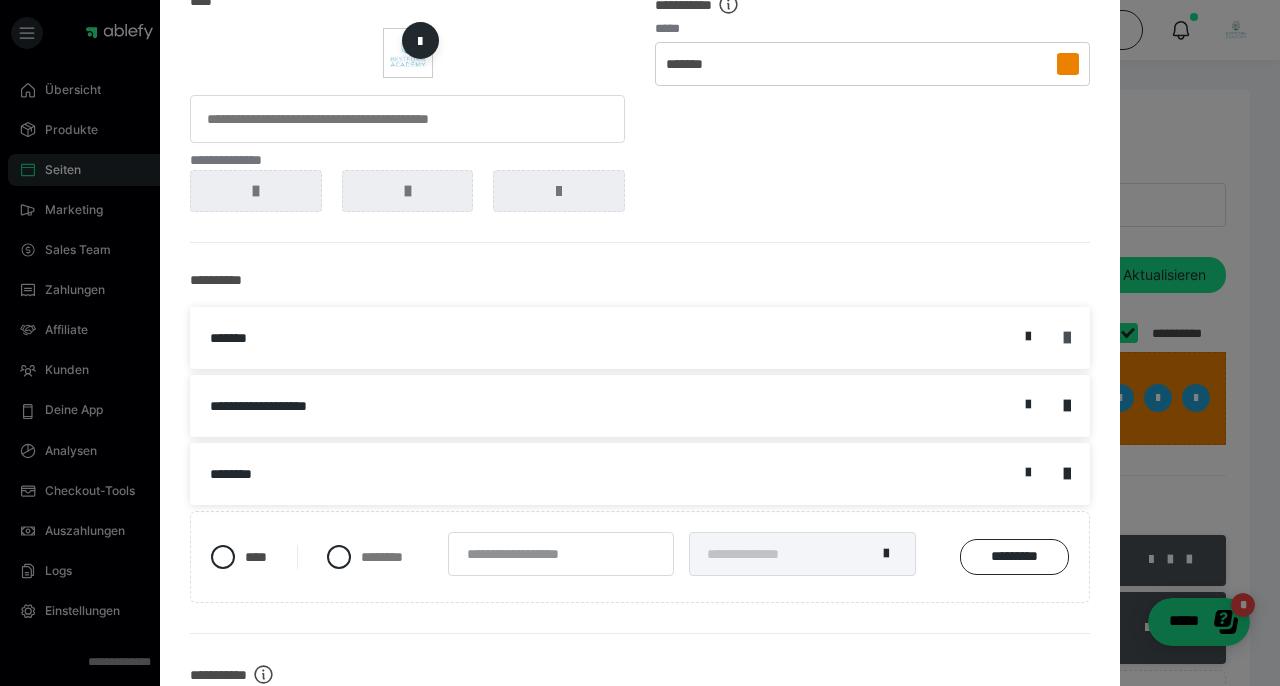 click at bounding box center (1067, 338) 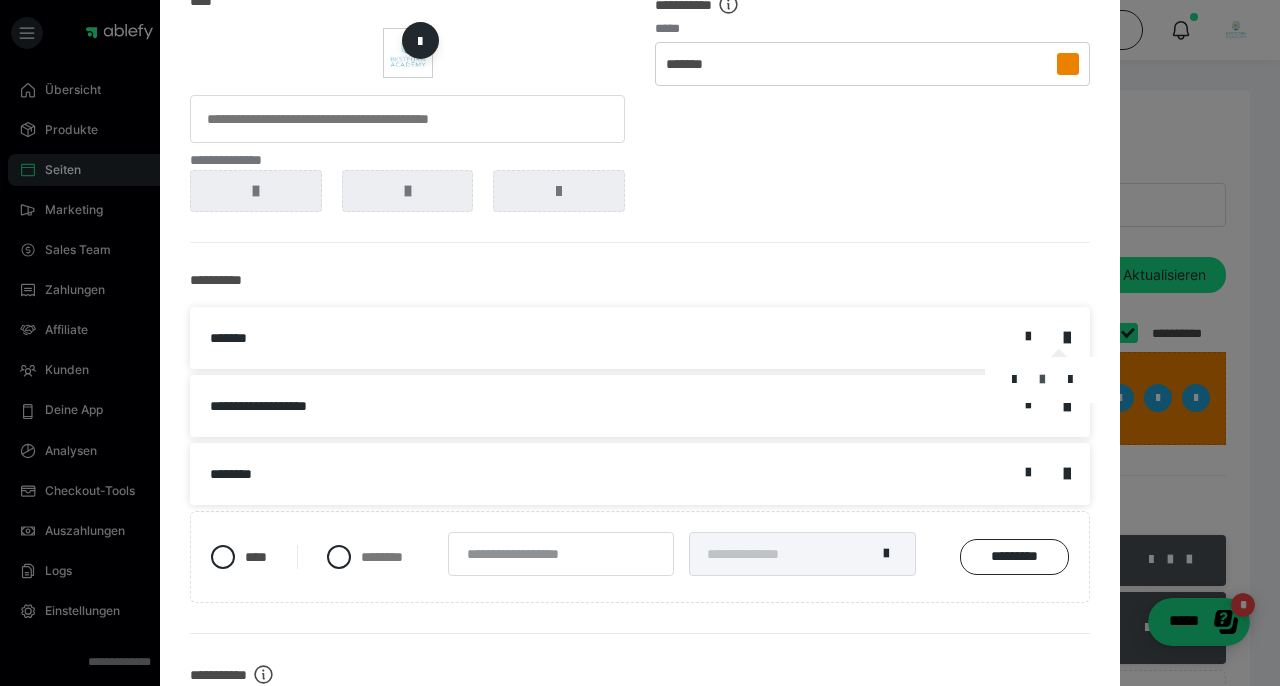 click at bounding box center (1042, 380) 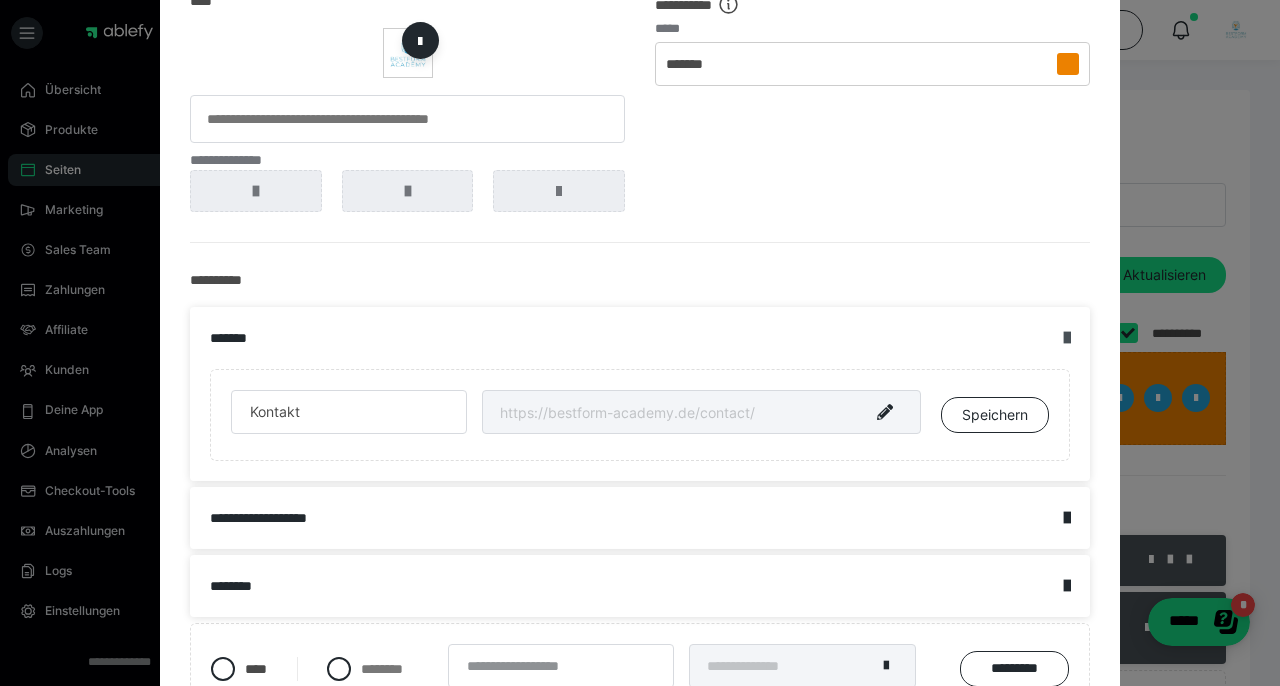 click at bounding box center [1067, 338] 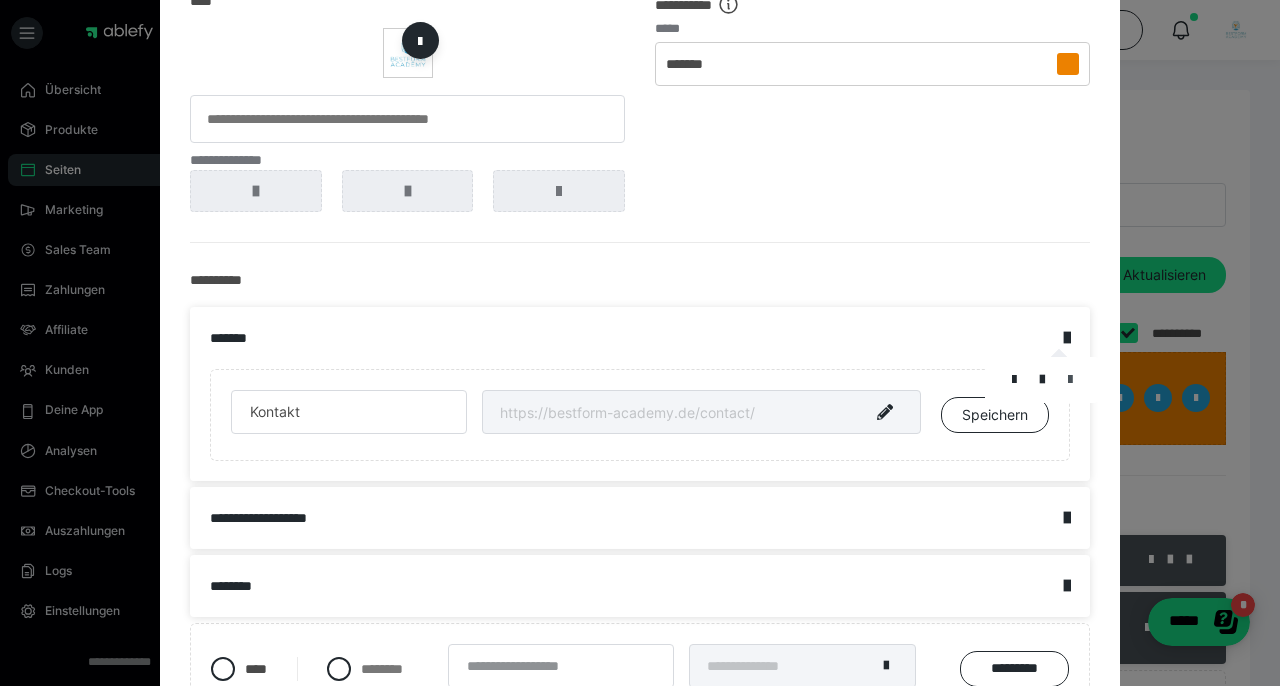 click at bounding box center (1070, 380) 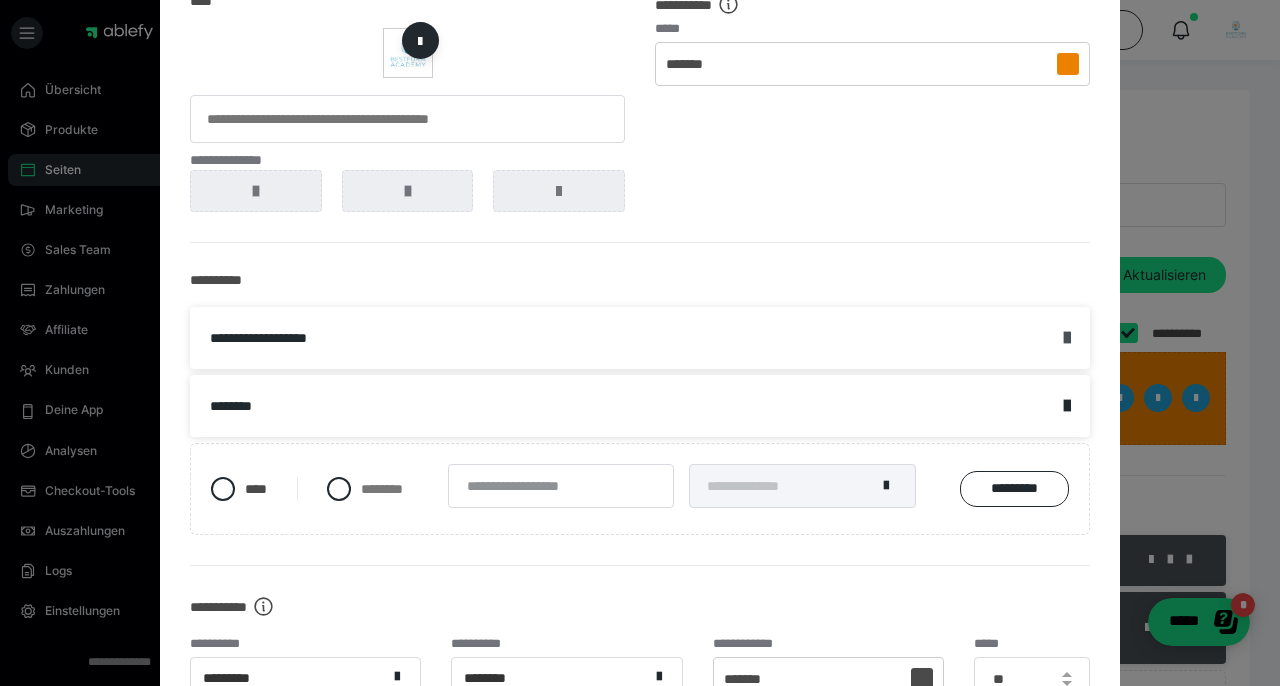 click at bounding box center (1067, 338) 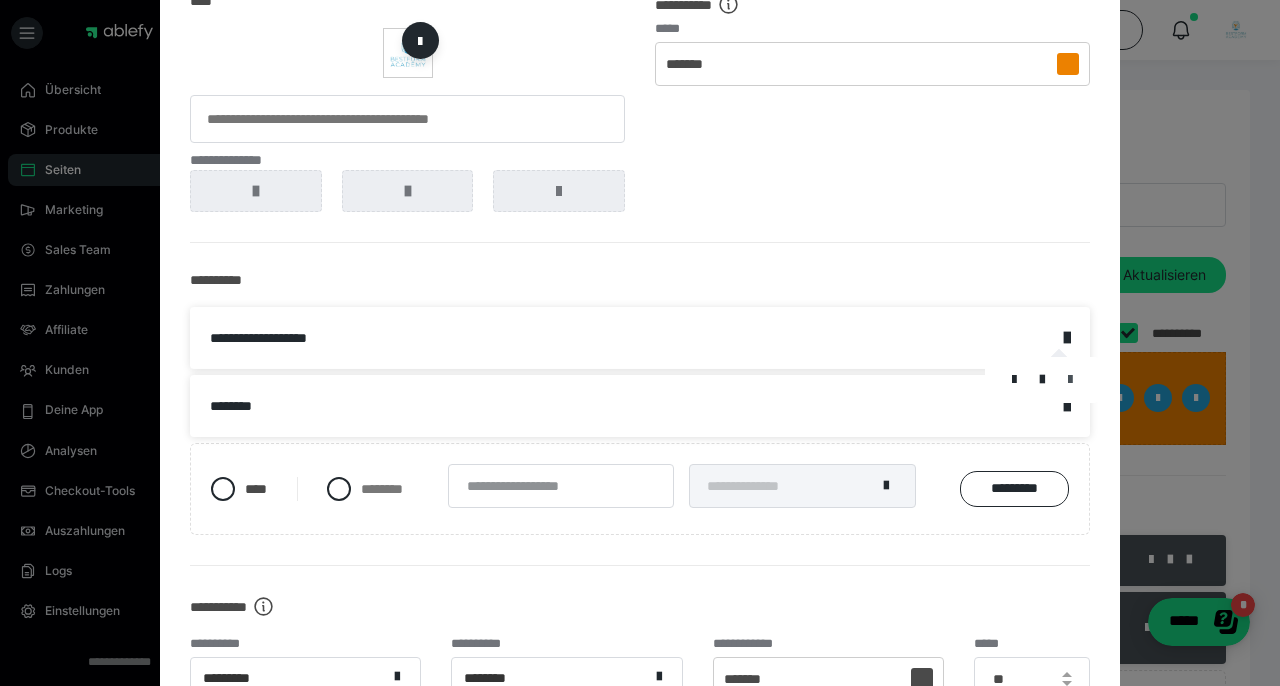 click at bounding box center [1070, 380] 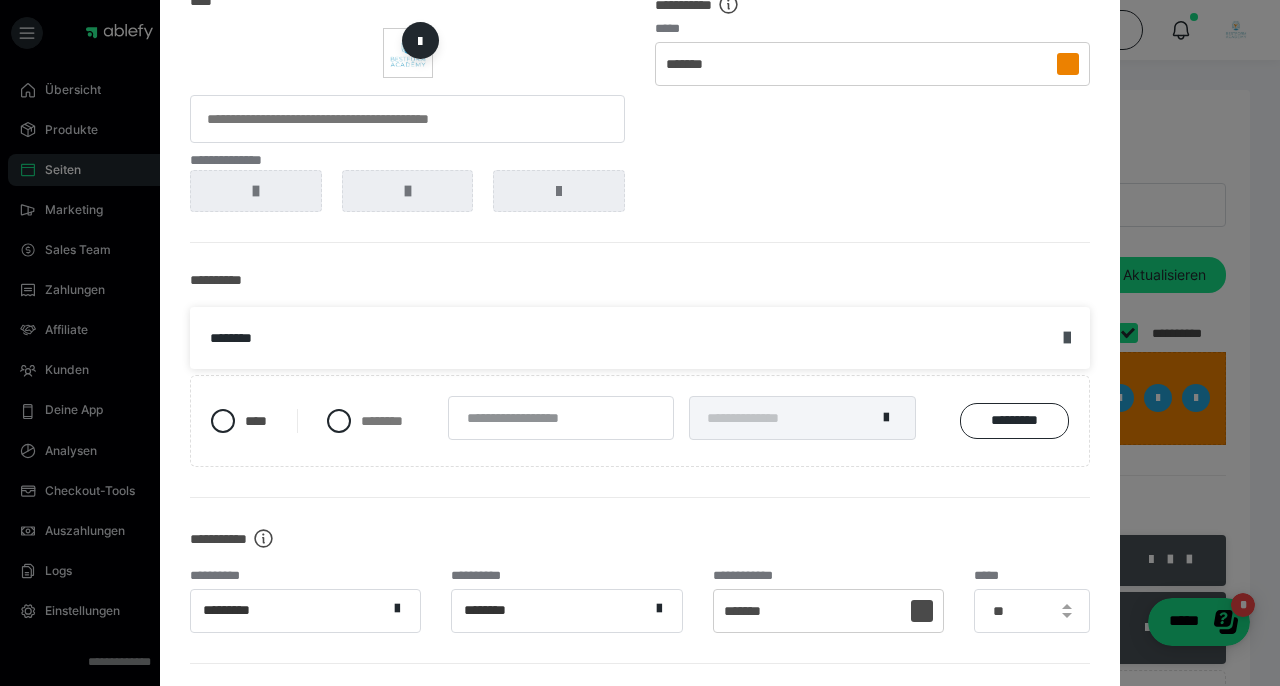 click at bounding box center (1067, 338) 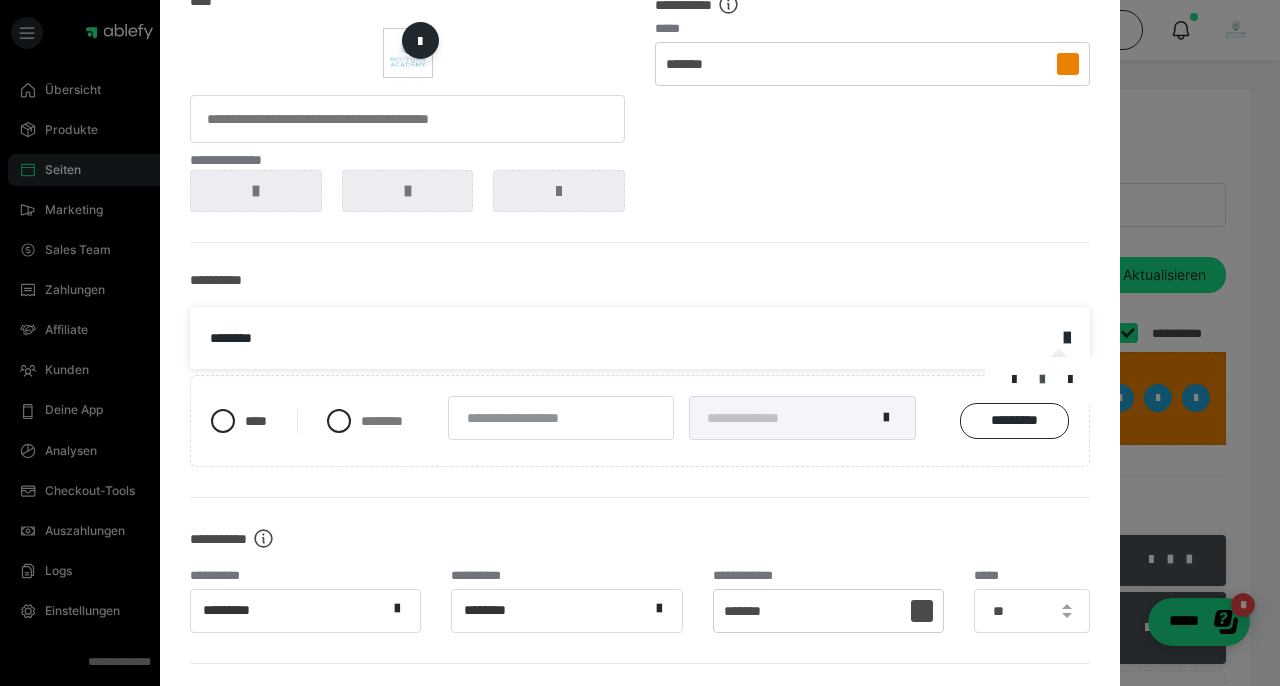 click at bounding box center (1042, 380) 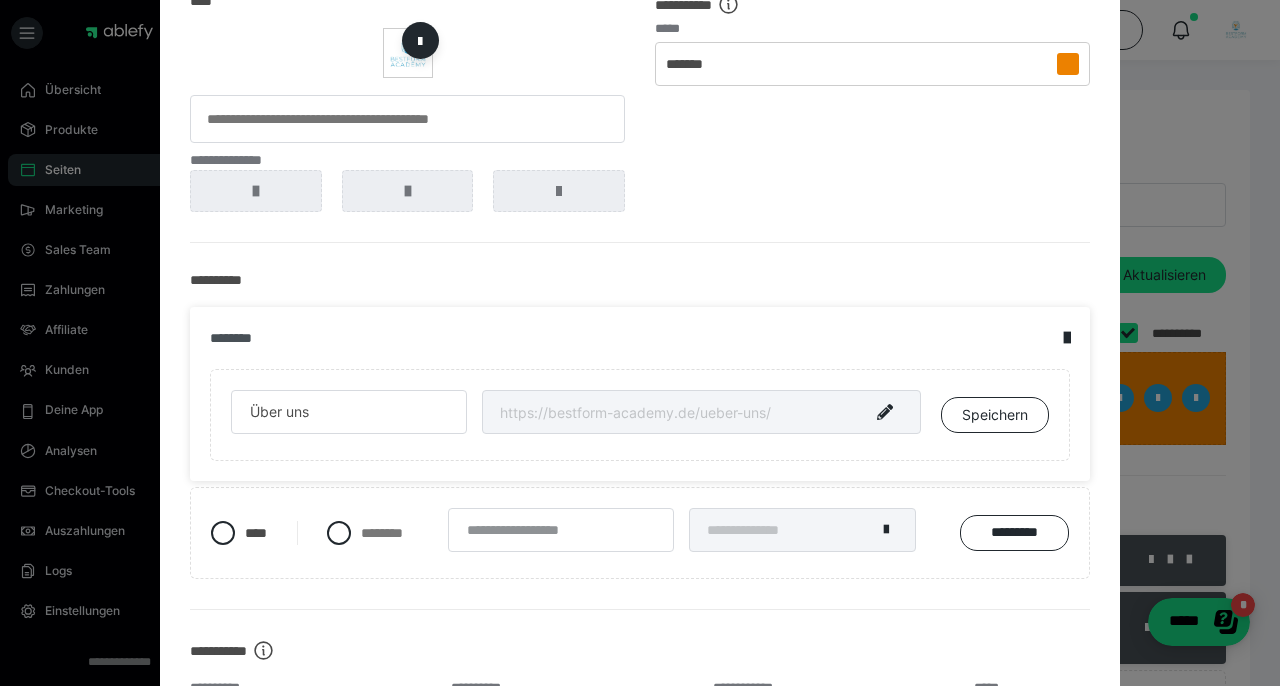 click on "********" at bounding box center [629, 338] 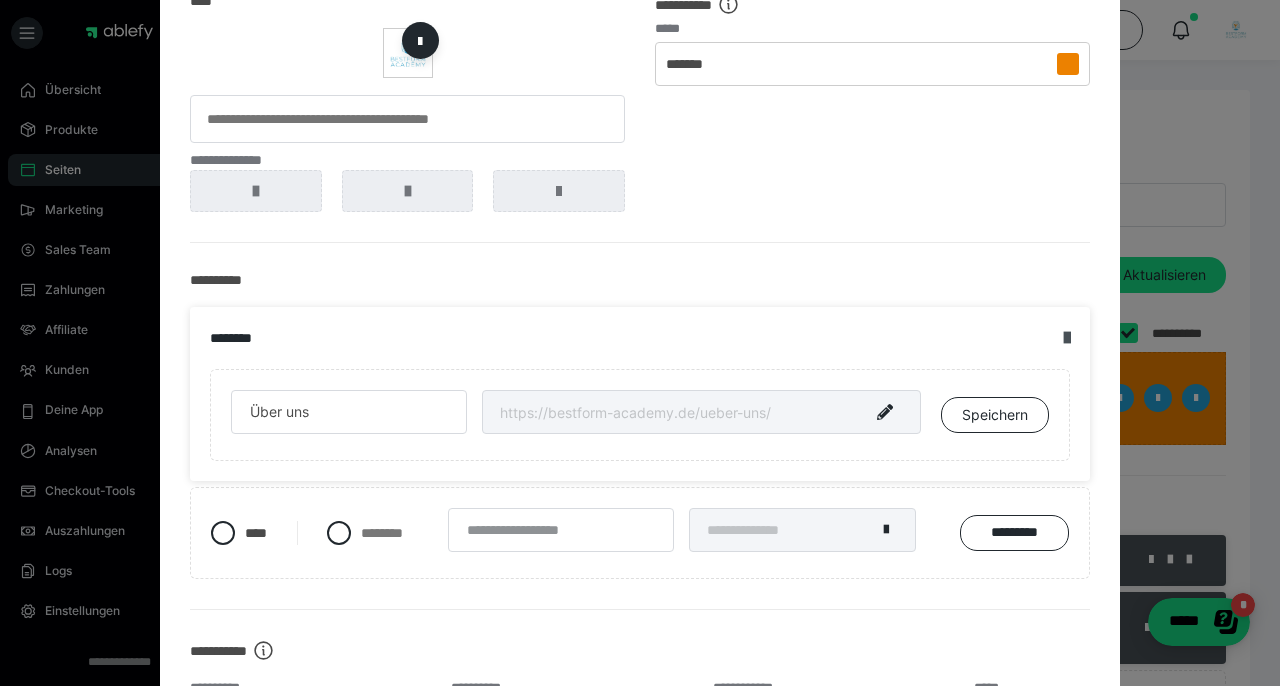 click at bounding box center [1067, 338] 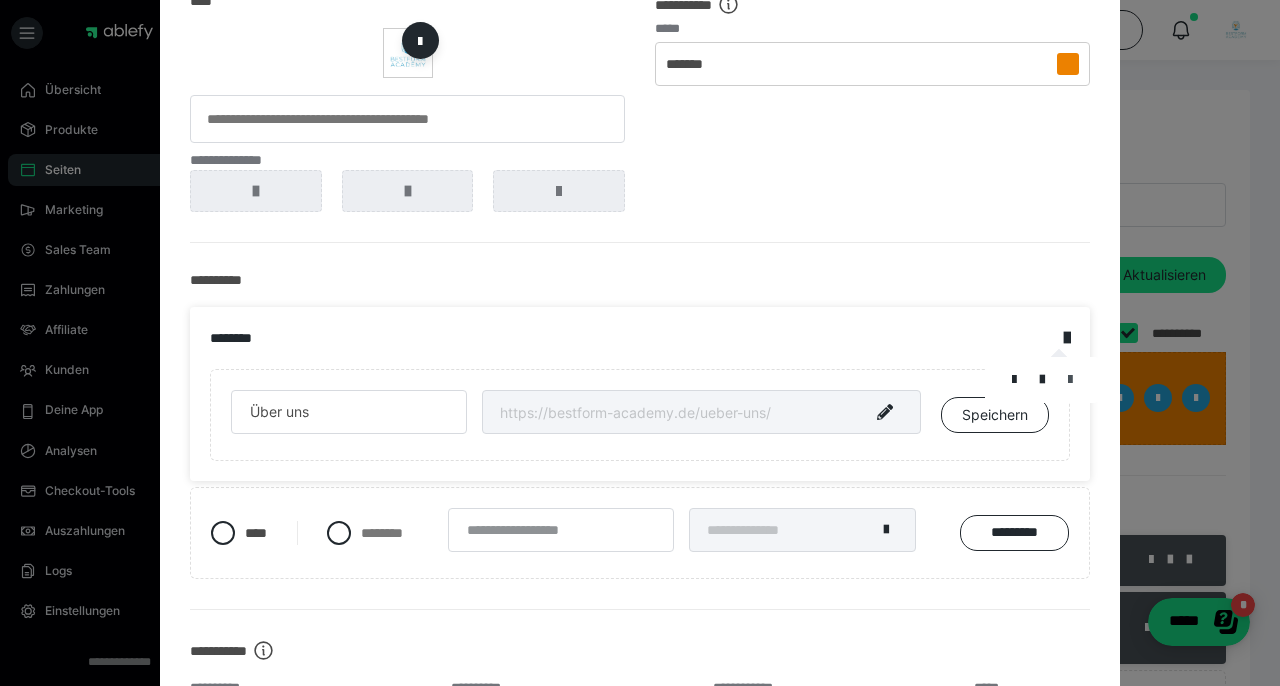 click at bounding box center (1070, 380) 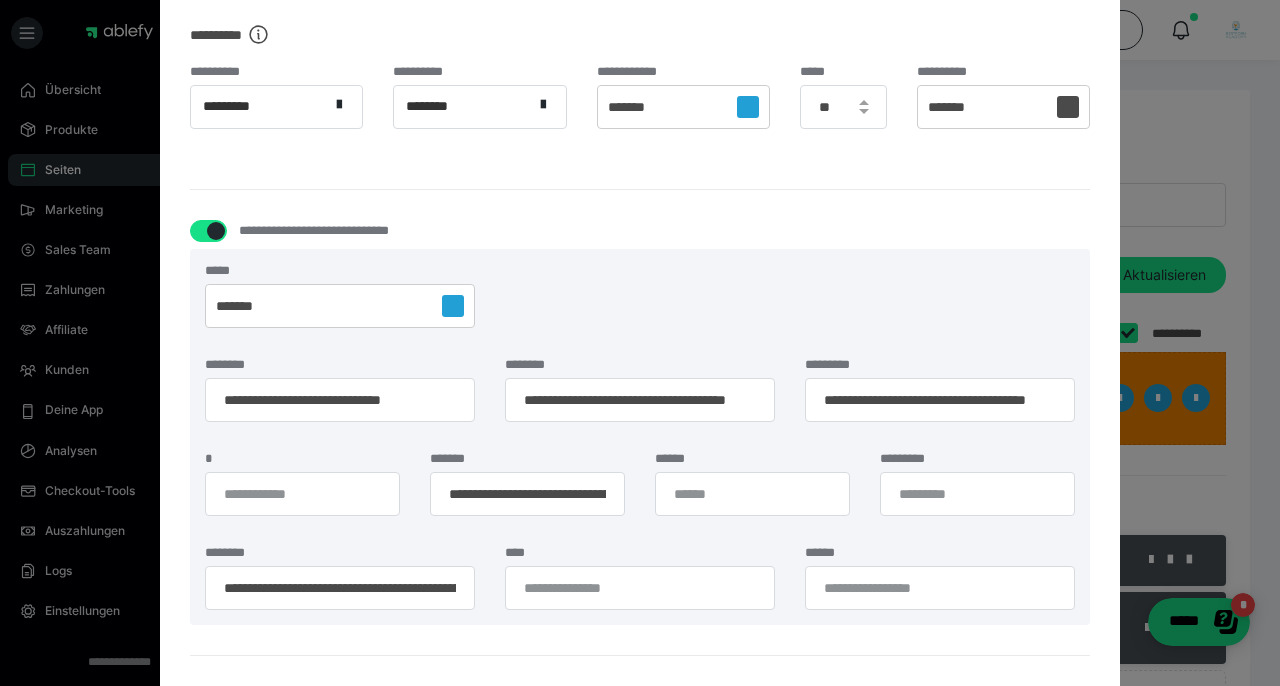 scroll, scrollTop: 892, scrollLeft: 0, axis: vertical 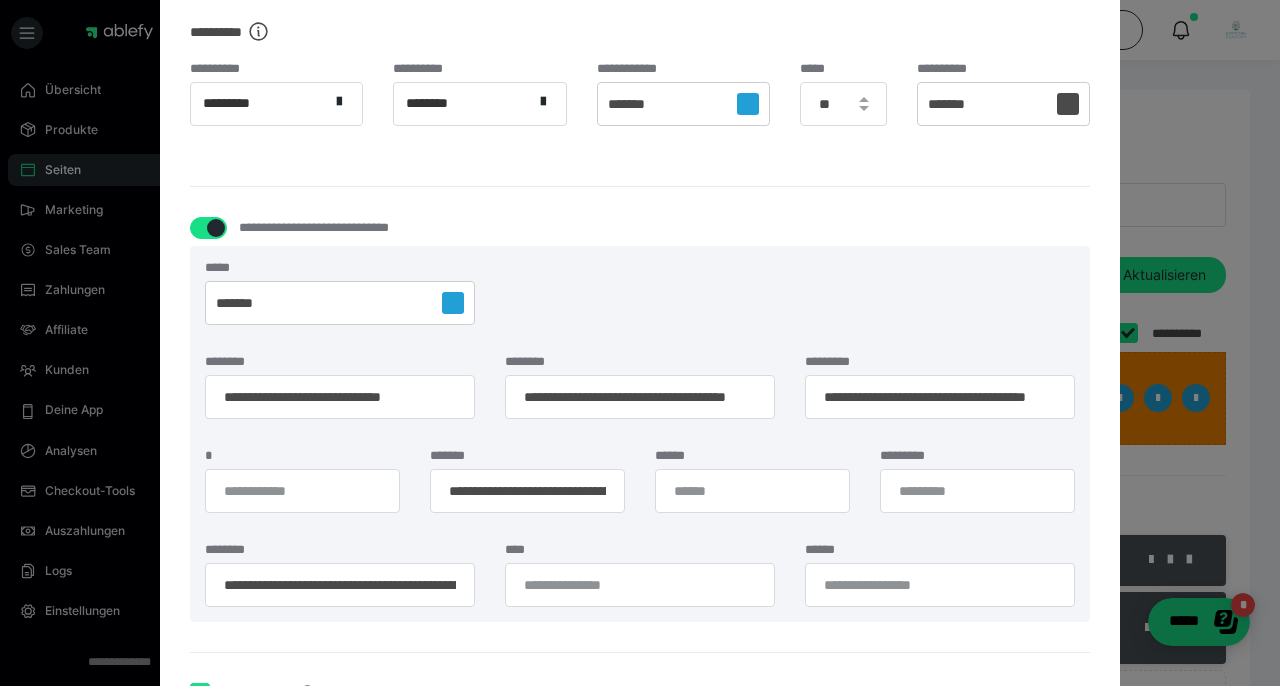 click at bounding box center [216, 228] 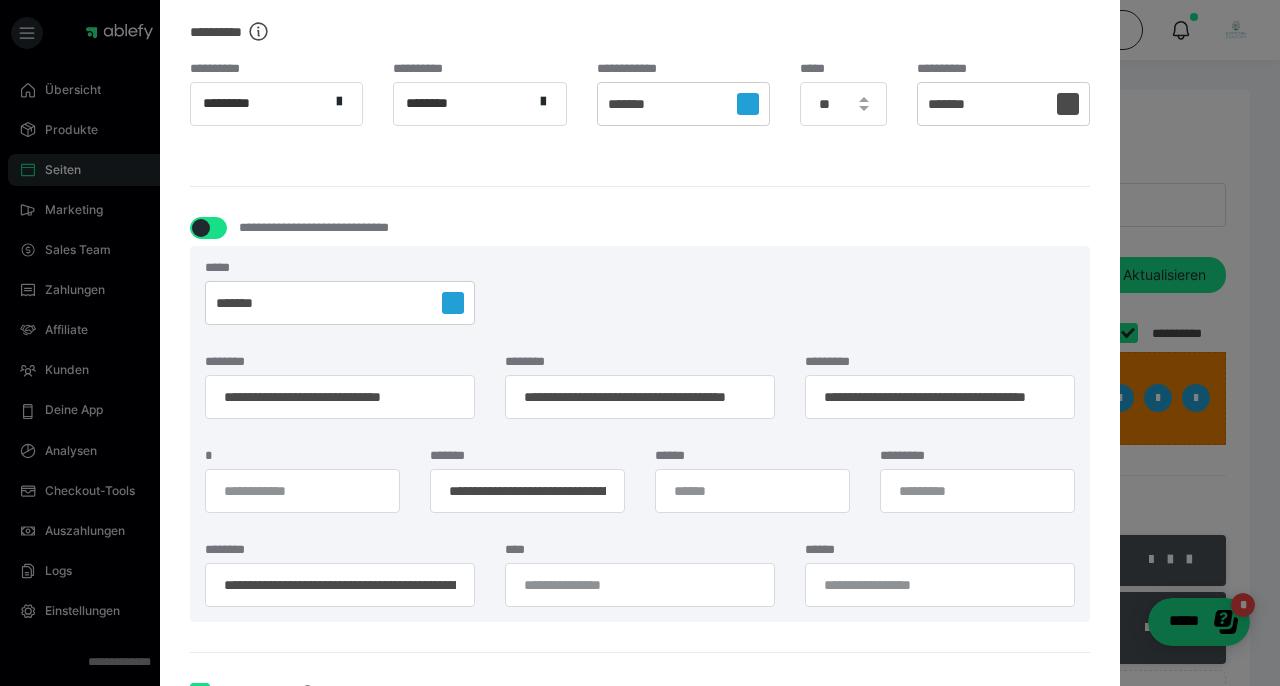 checkbox on "*****" 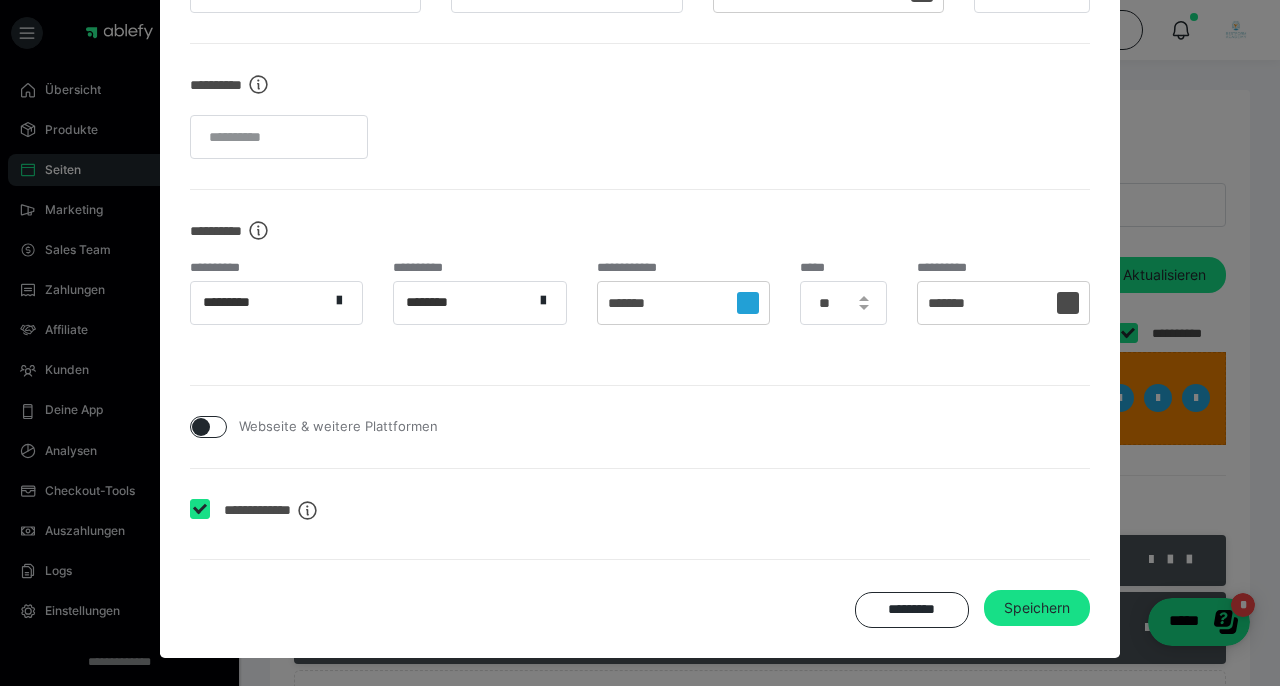 scroll, scrollTop: 690, scrollLeft: 0, axis: vertical 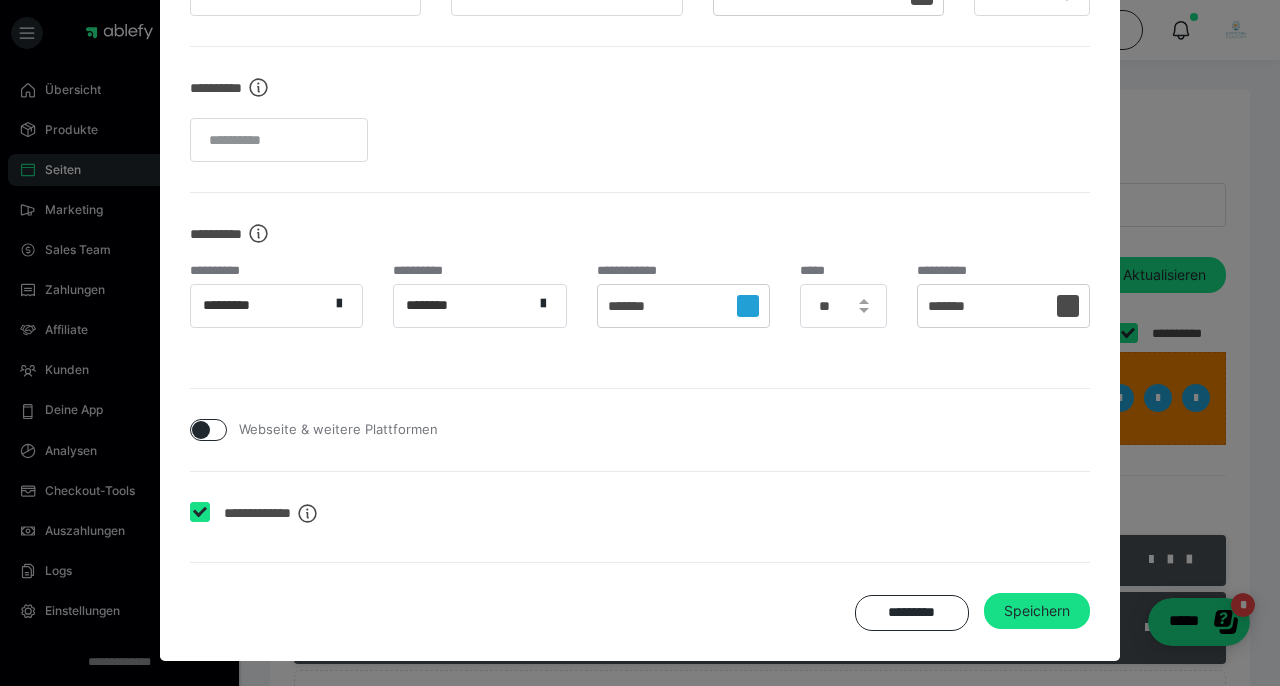 click at bounding box center [200, 512] 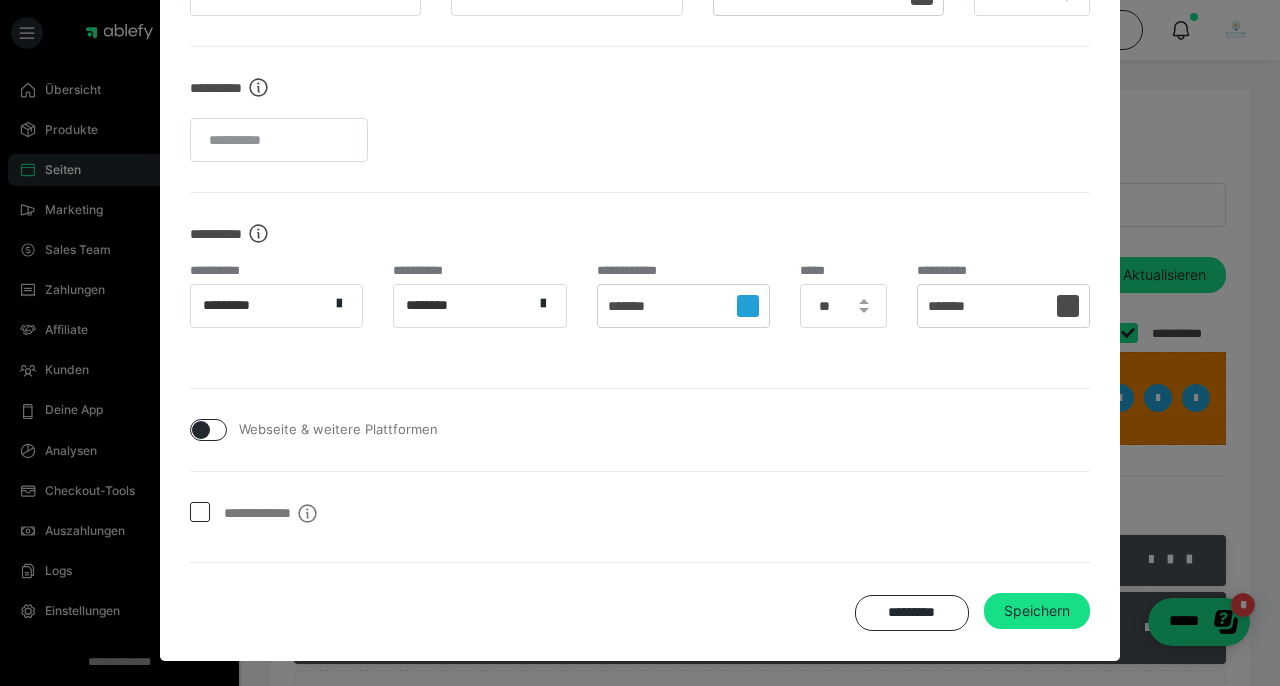 click at bounding box center [200, 512] 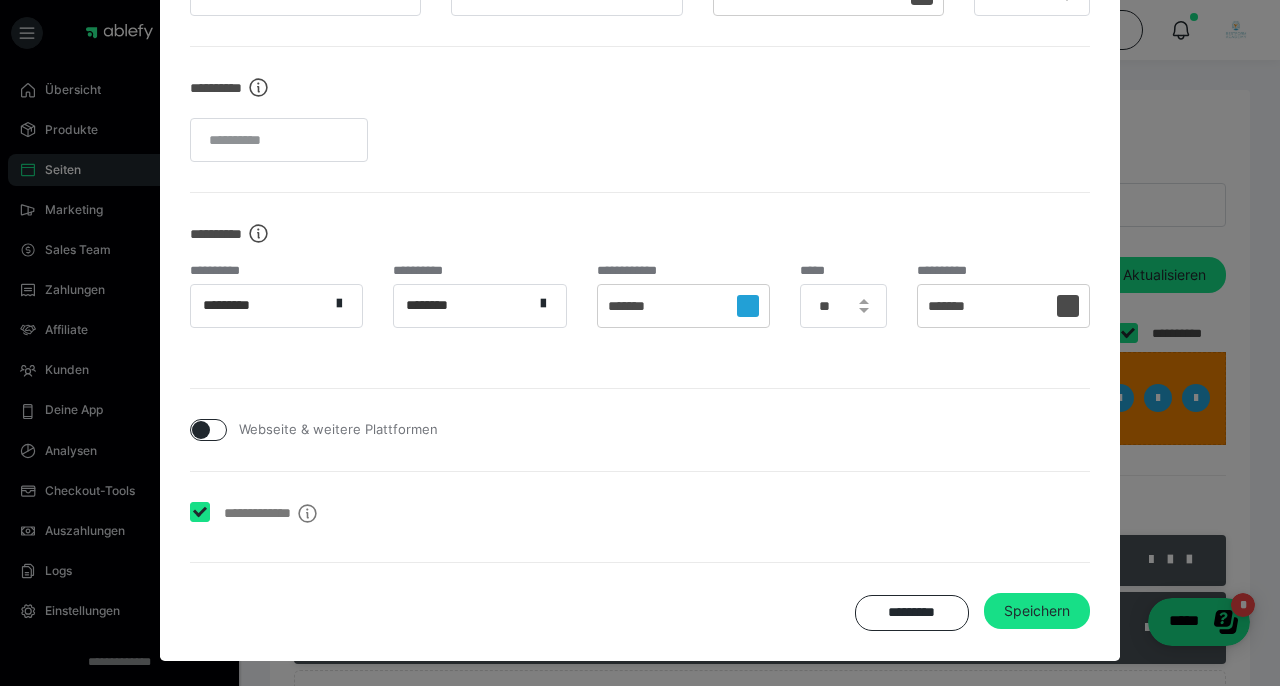 checkbox on "****" 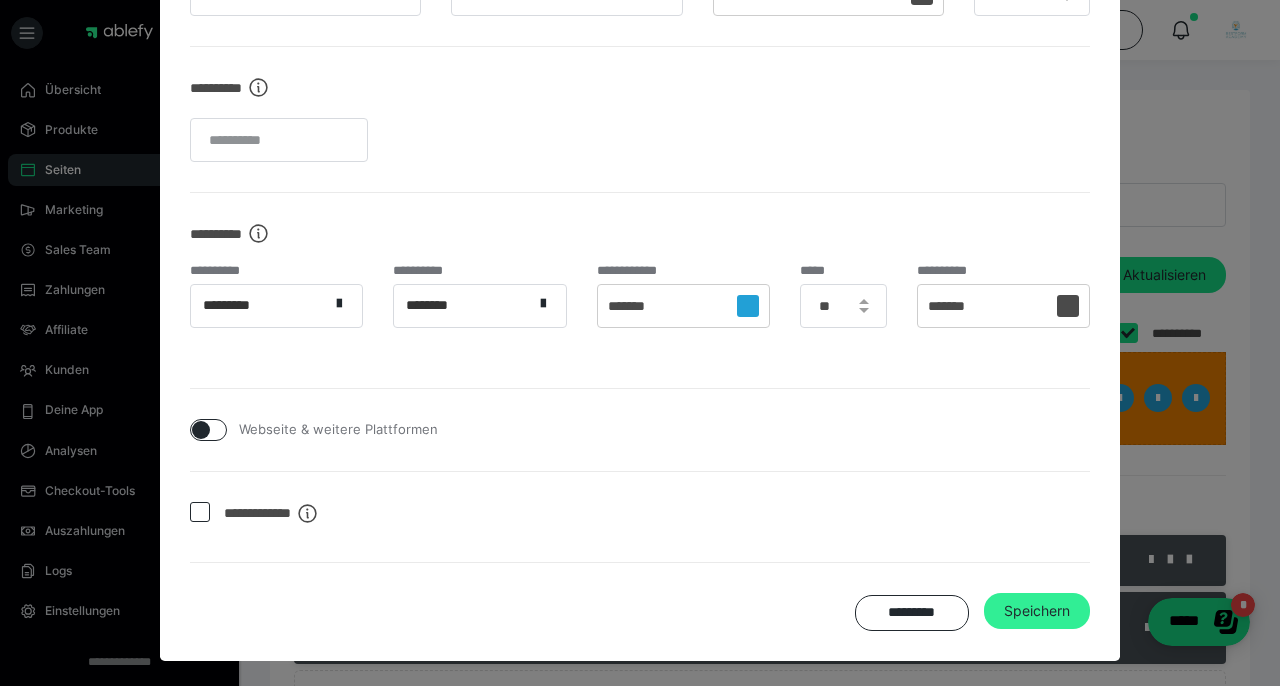 click on "Speichern" at bounding box center (1037, 611) 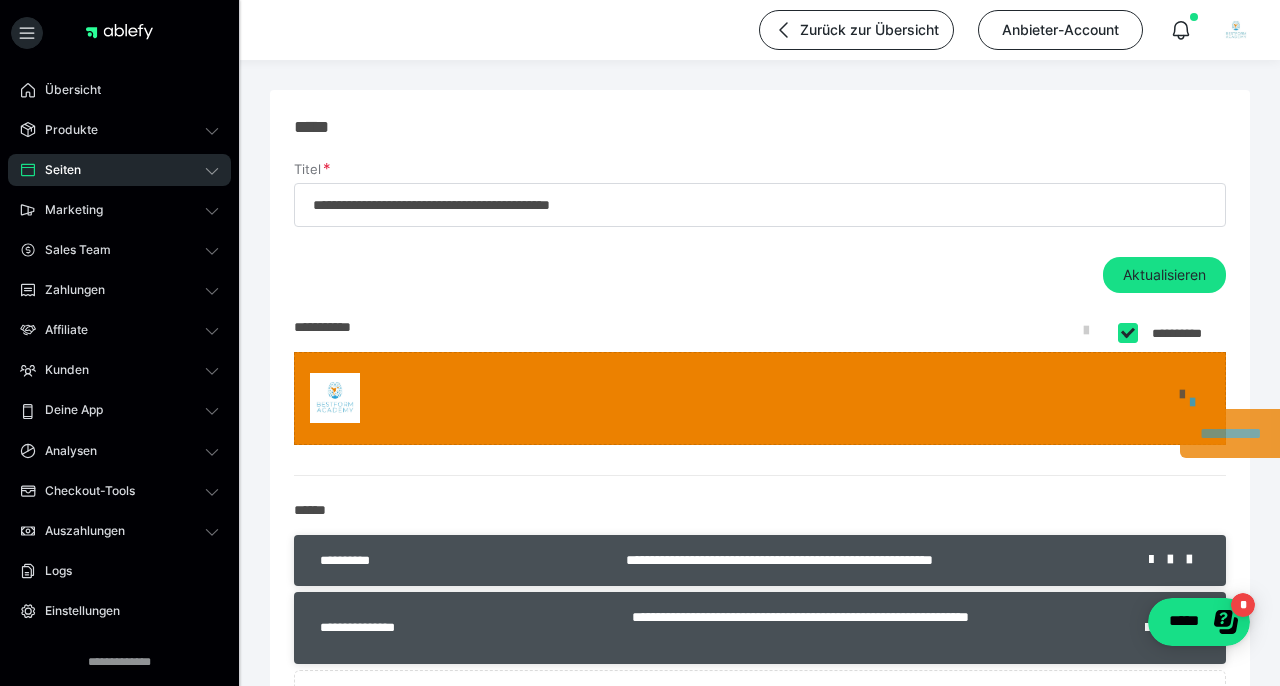 click on "**********" at bounding box center [1243, 433] 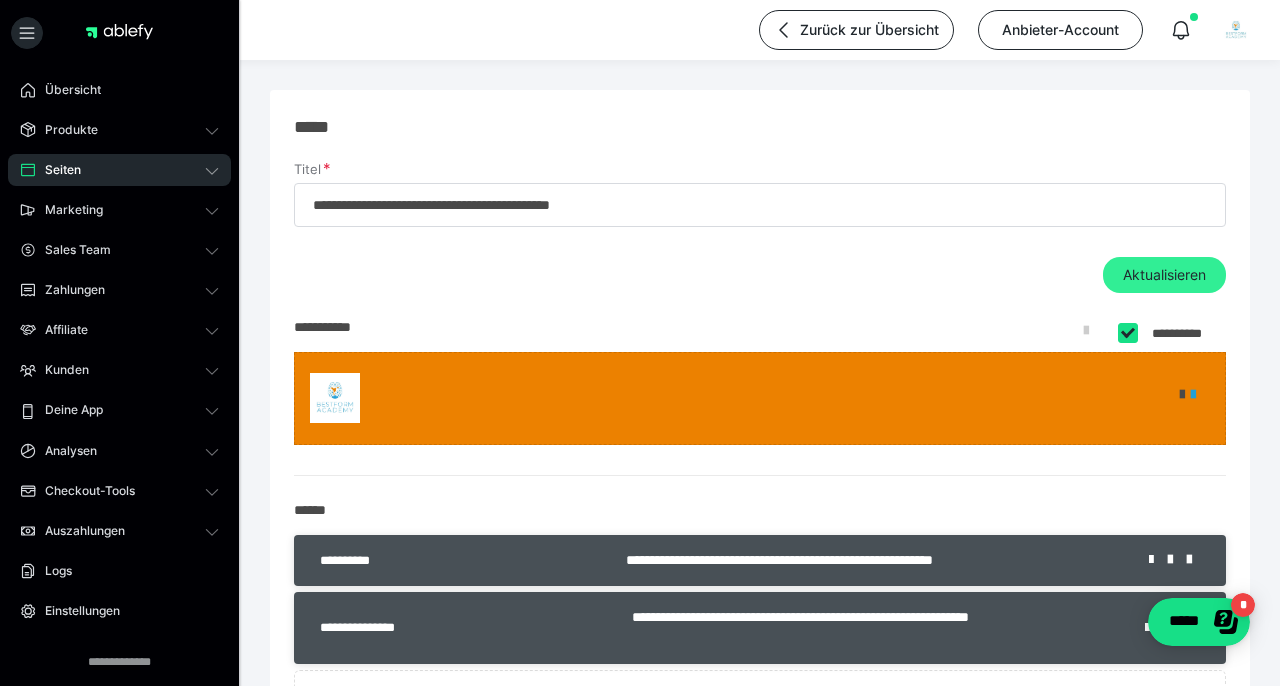 click on "Aktualisieren" at bounding box center (1164, 275) 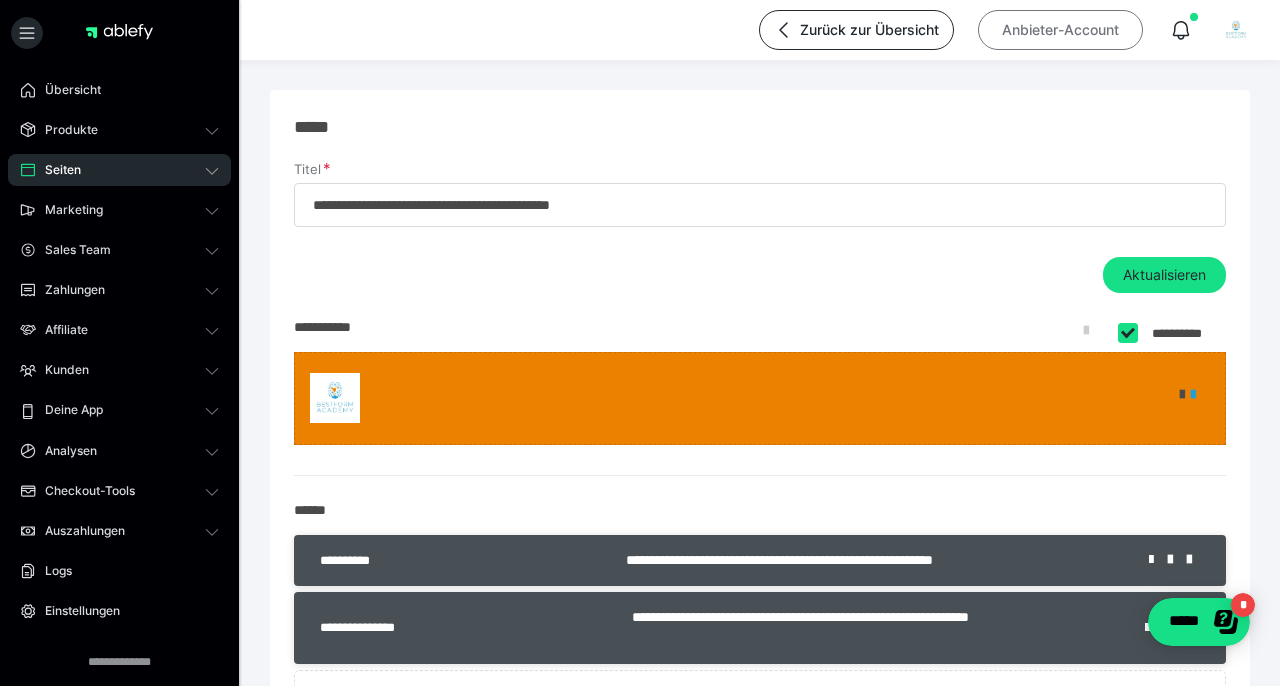 click on "Anbieter-Account" at bounding box center (1060, 30) 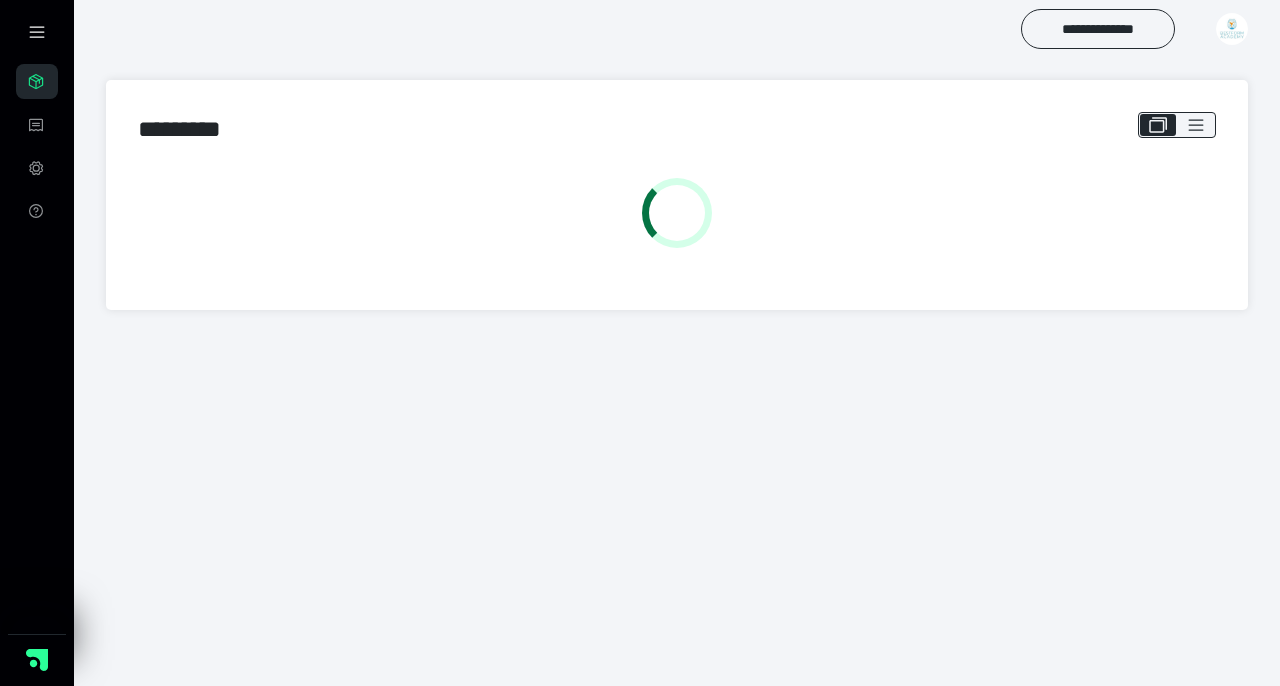 scroll, scrollTop: 0, scrollLeft: 0, axis: both 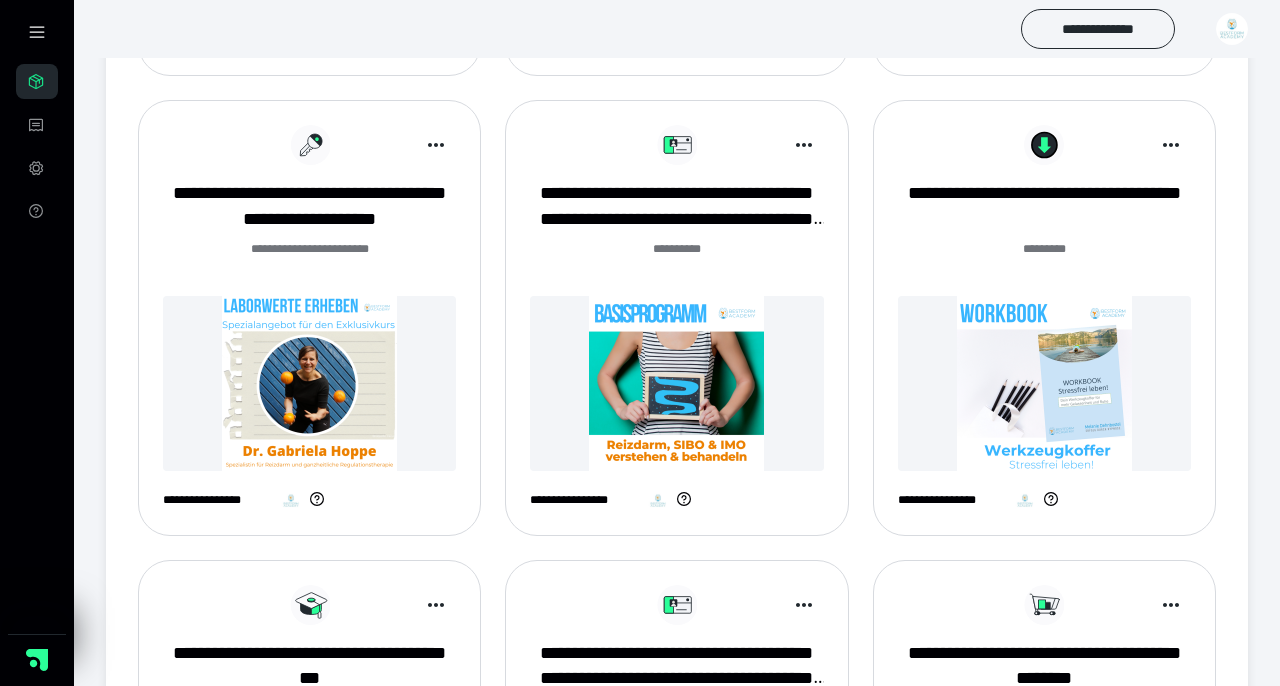 click at bounding box center [676, 383] 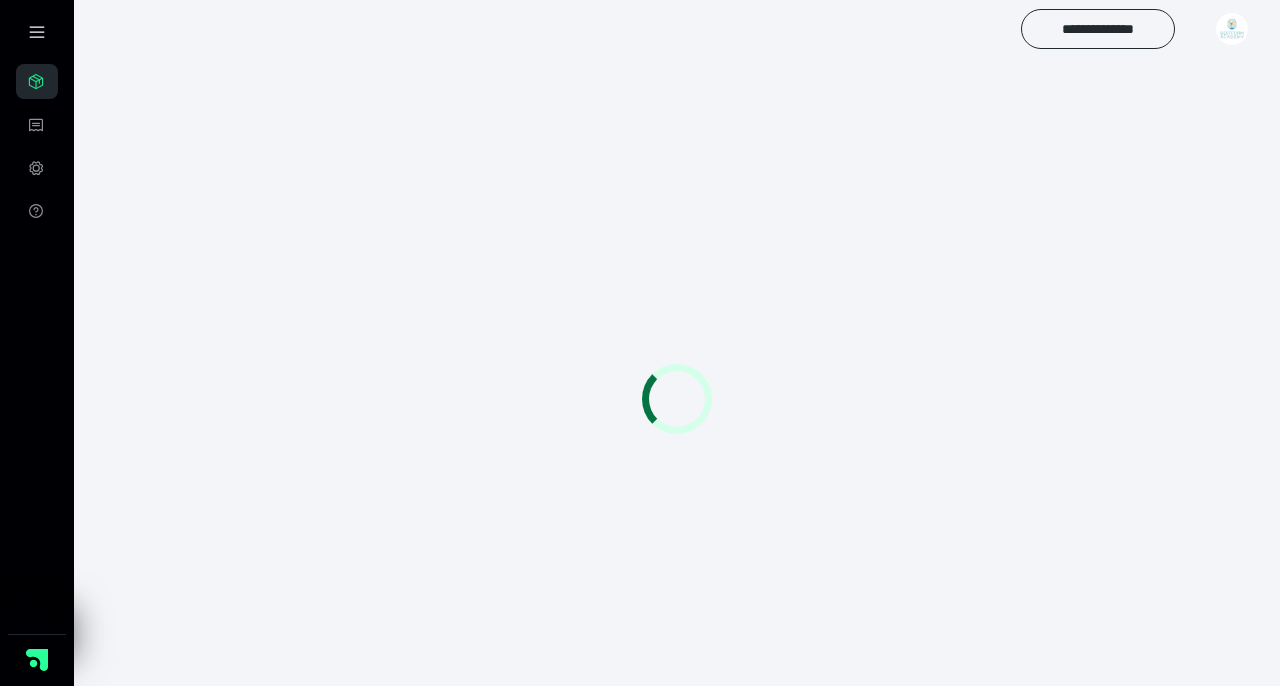 scroll, scrollTop: 0, scrollLeft: 0, axis: both 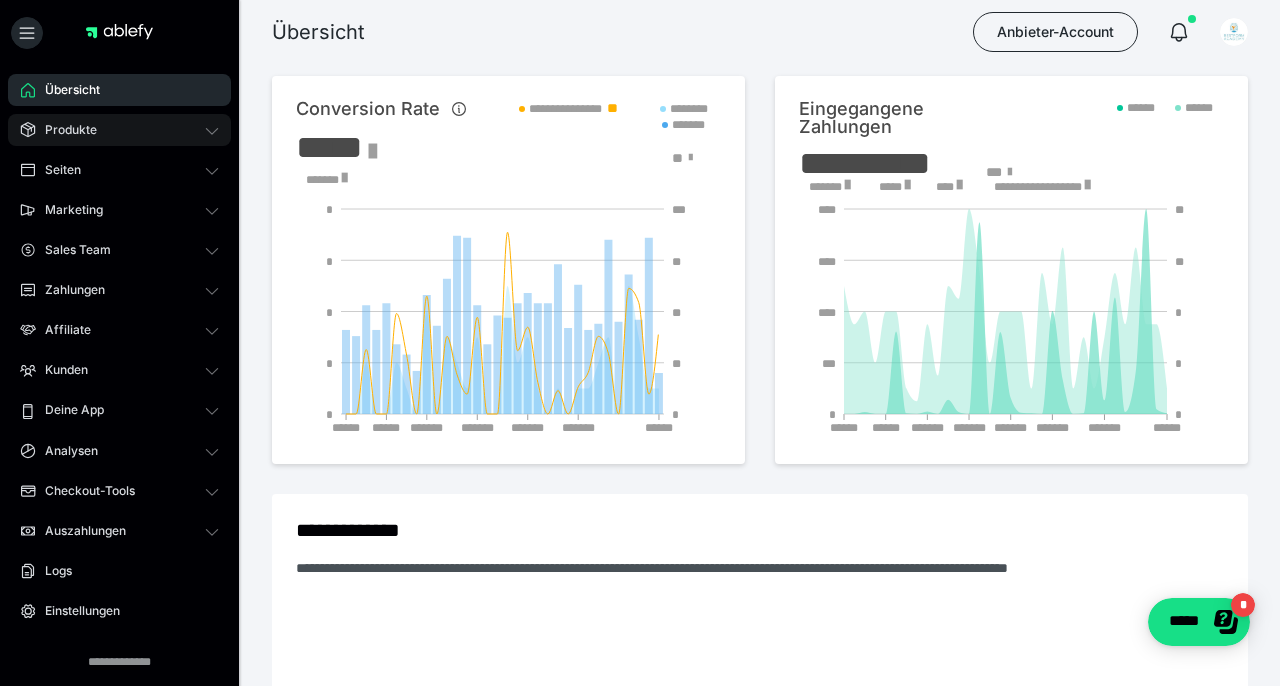 click on "Produkte" at bounding box center [119, 130] 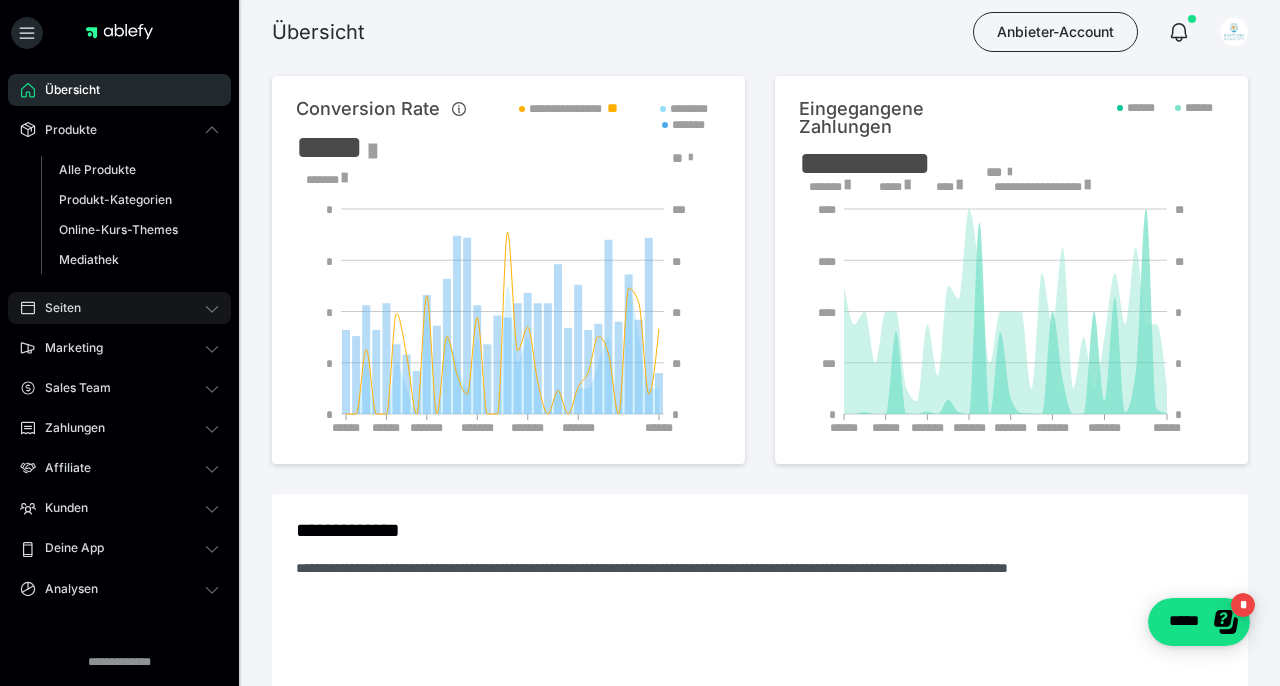 click on "Seiten" at bounding box center [119, 308] 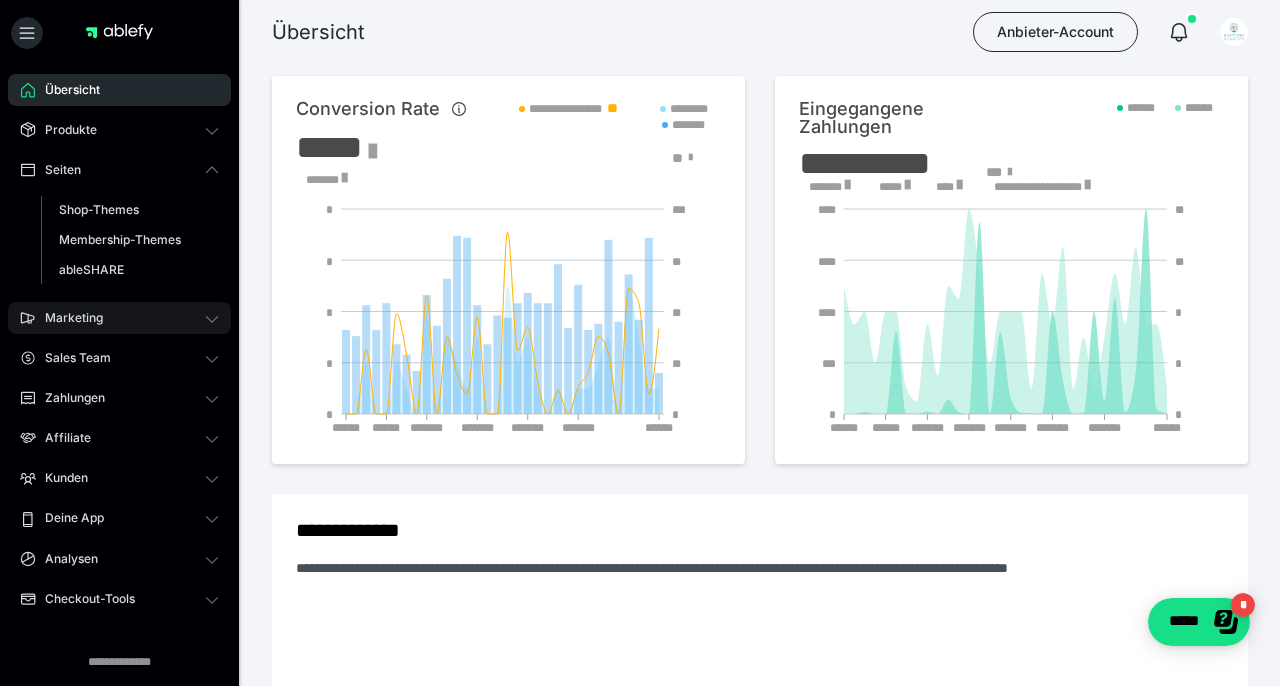 click on "Marketing" at bounding box center [119, 318] 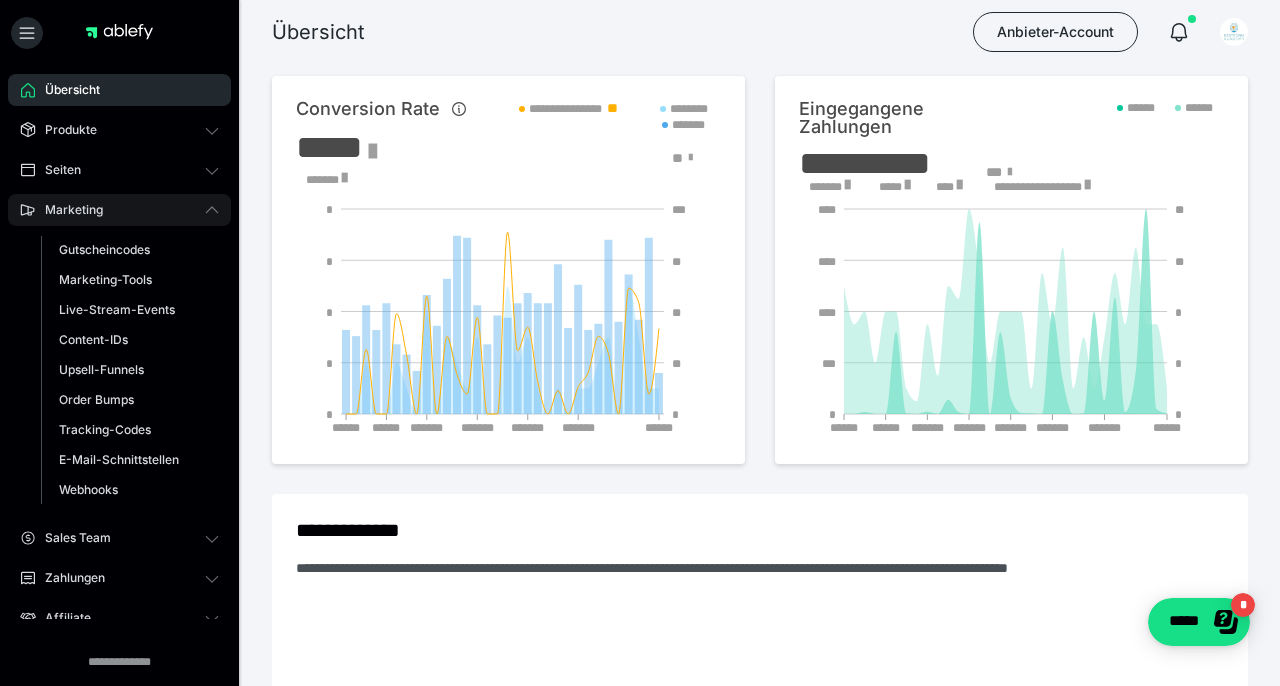 click 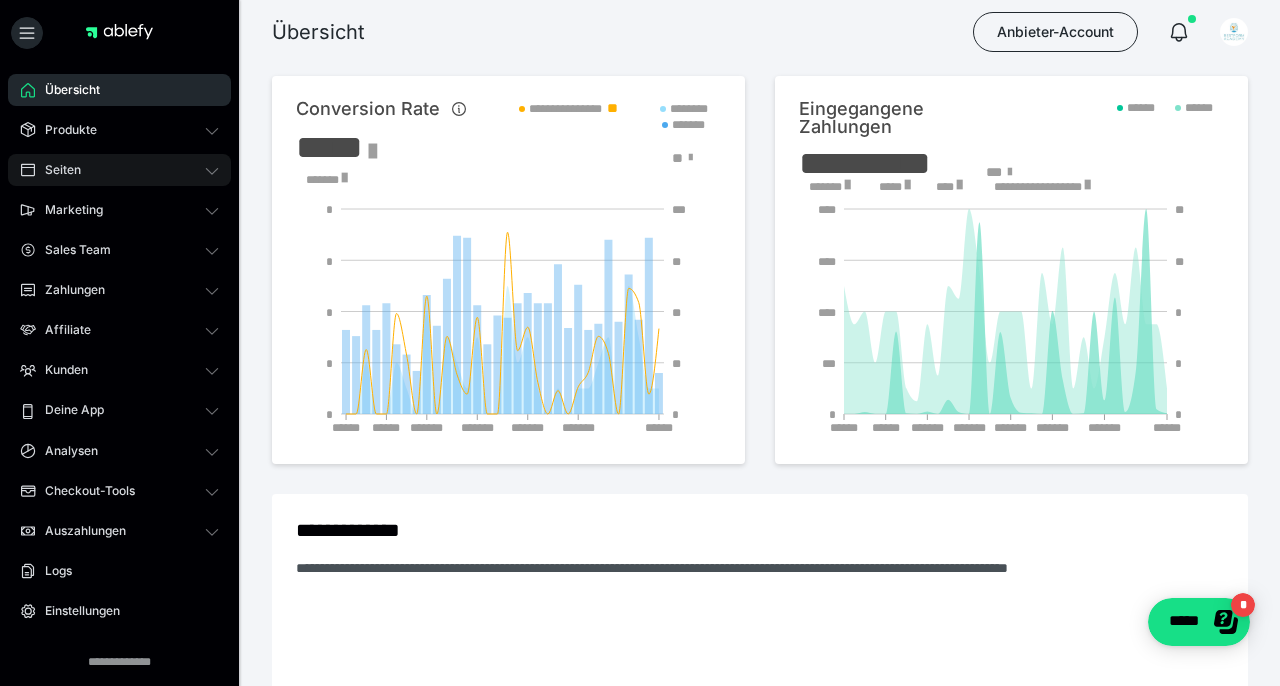 click 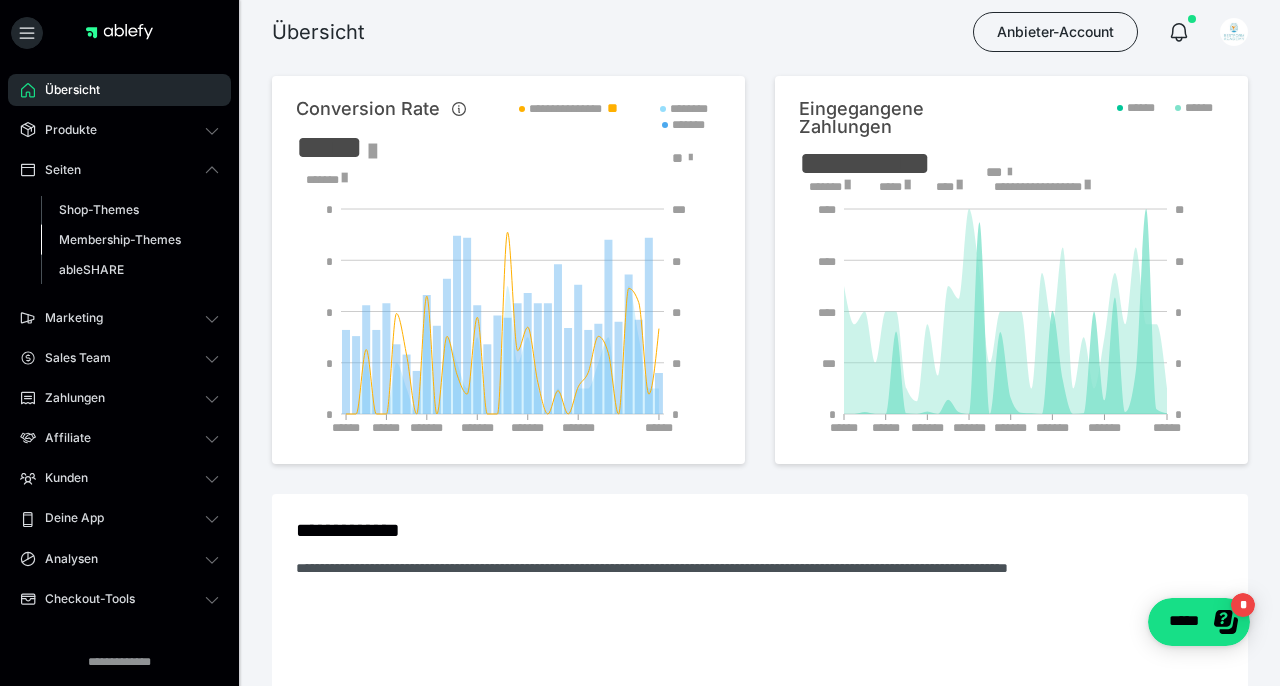 click on "Membership-Themes" at bounding box center (120, 239) 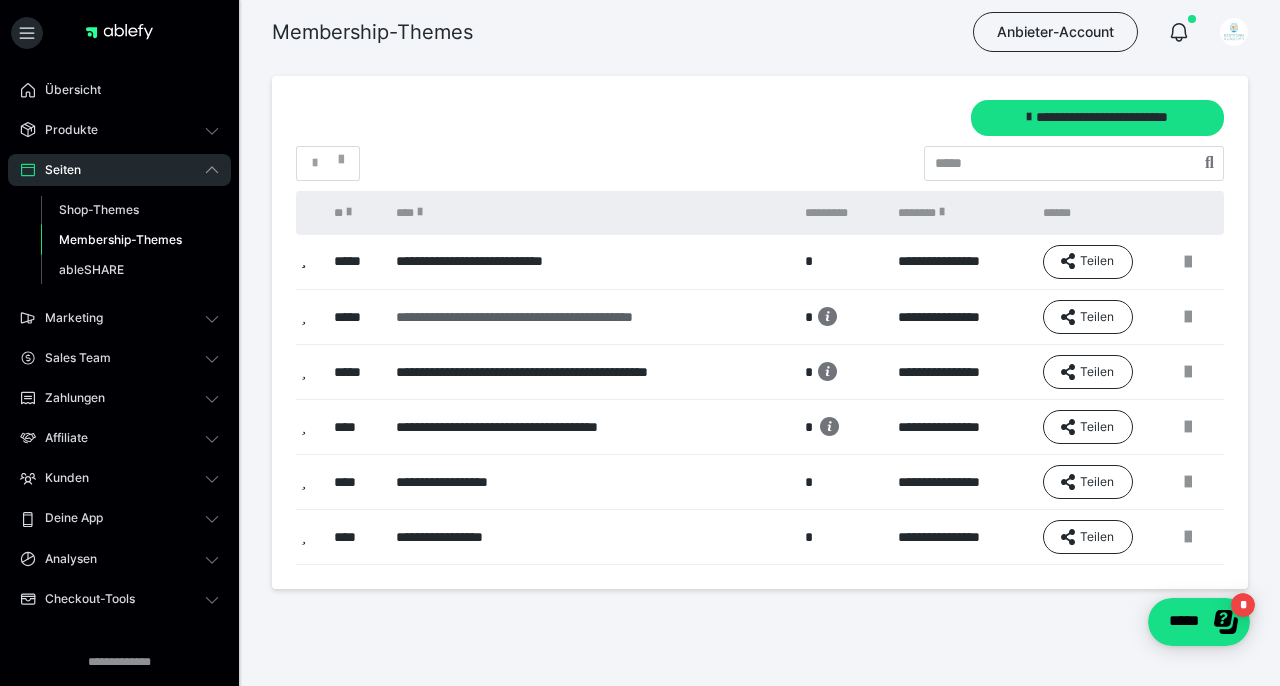click on "**********" at bounding box center (589, 317) 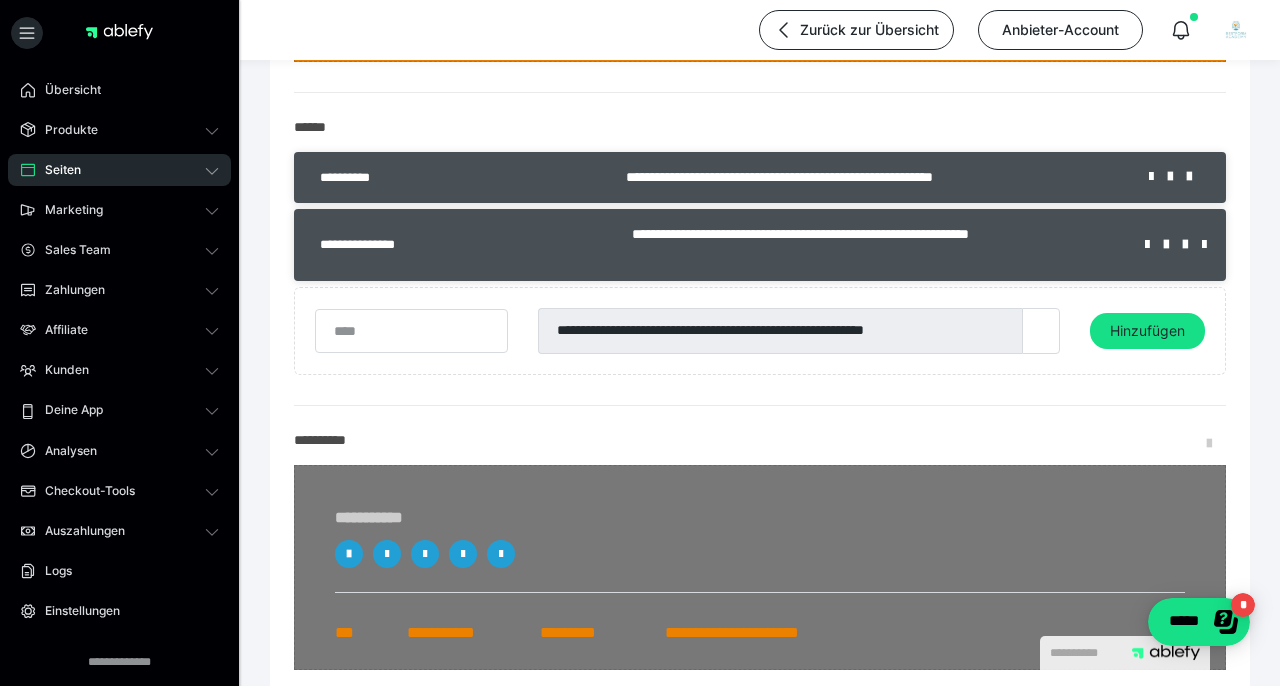 scroll, scrollTop: 0, scrollLeft: 0, axis: both 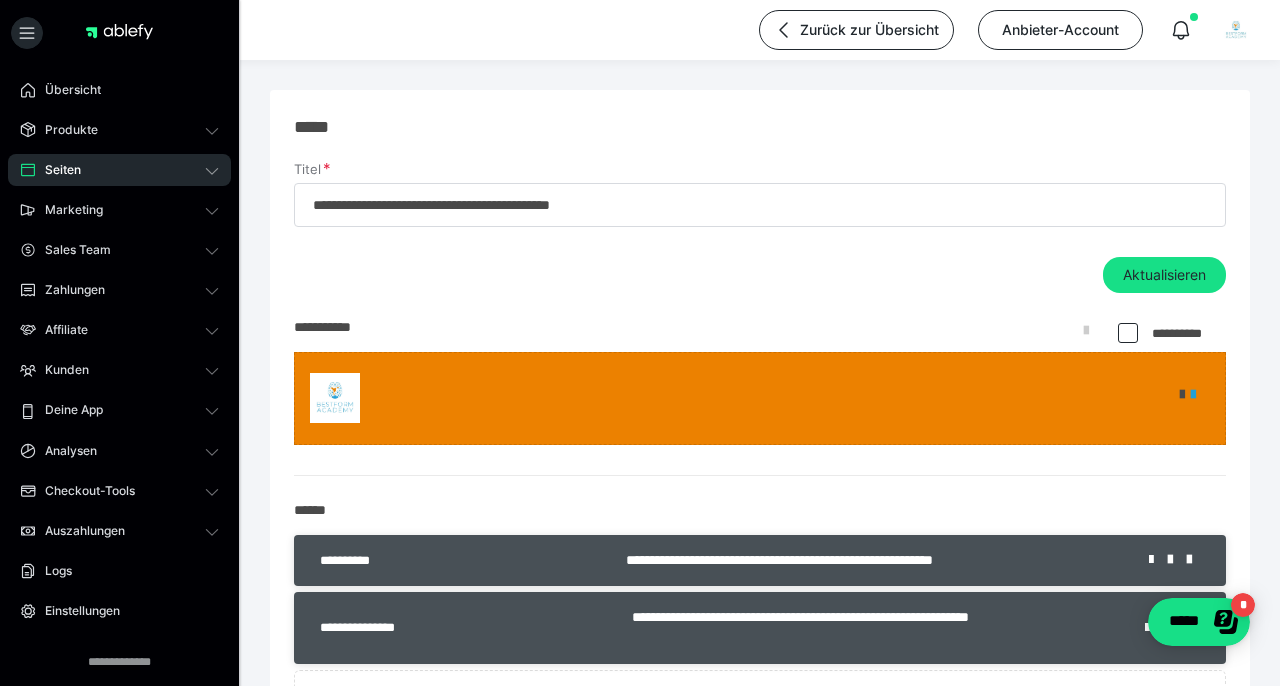 click on "Zurück zur Übersicht Anbieter-Account" at bounding box center [640, 30] 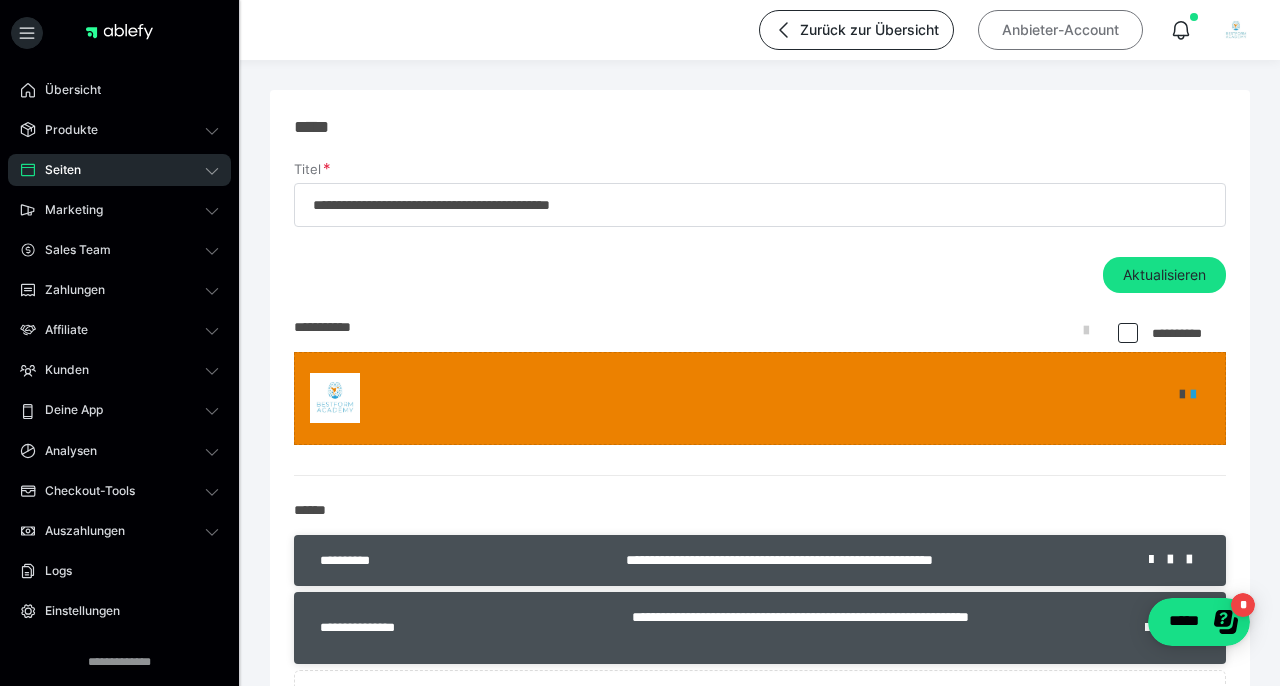 click on "Anbieter-Account" at bounding box center (1060, 30) 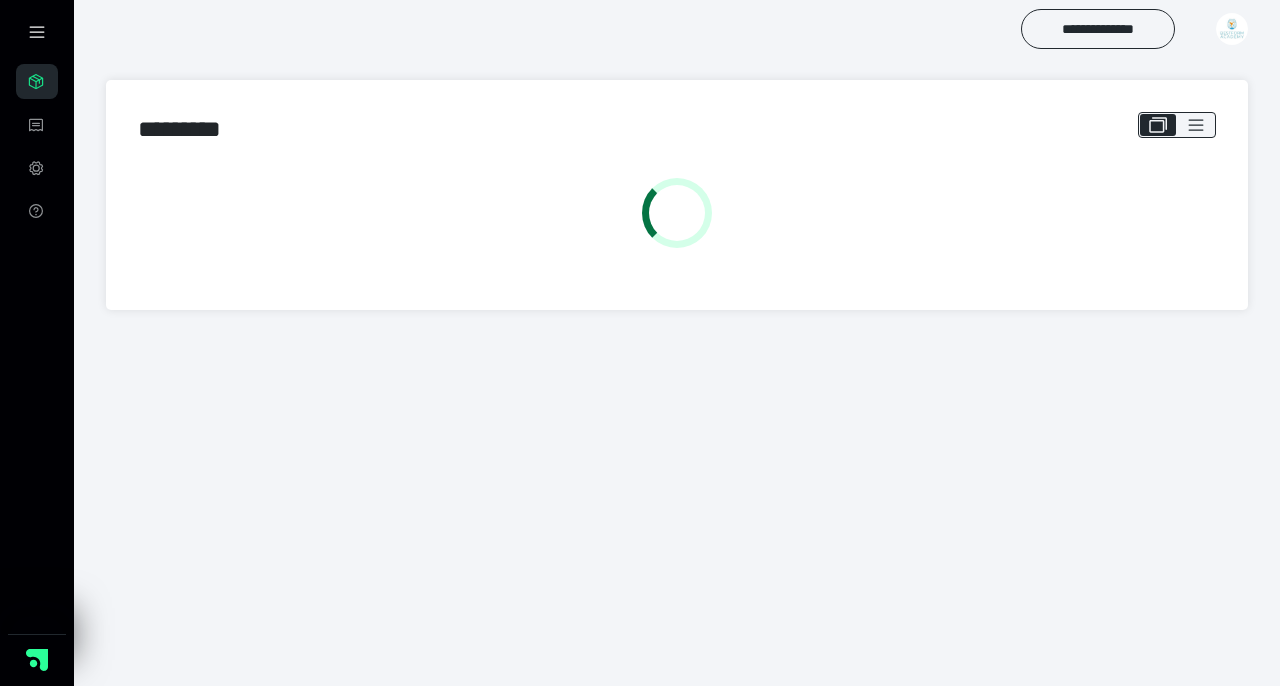 scroll, scrollTop: 0, scrollLeft: 0, axis: both 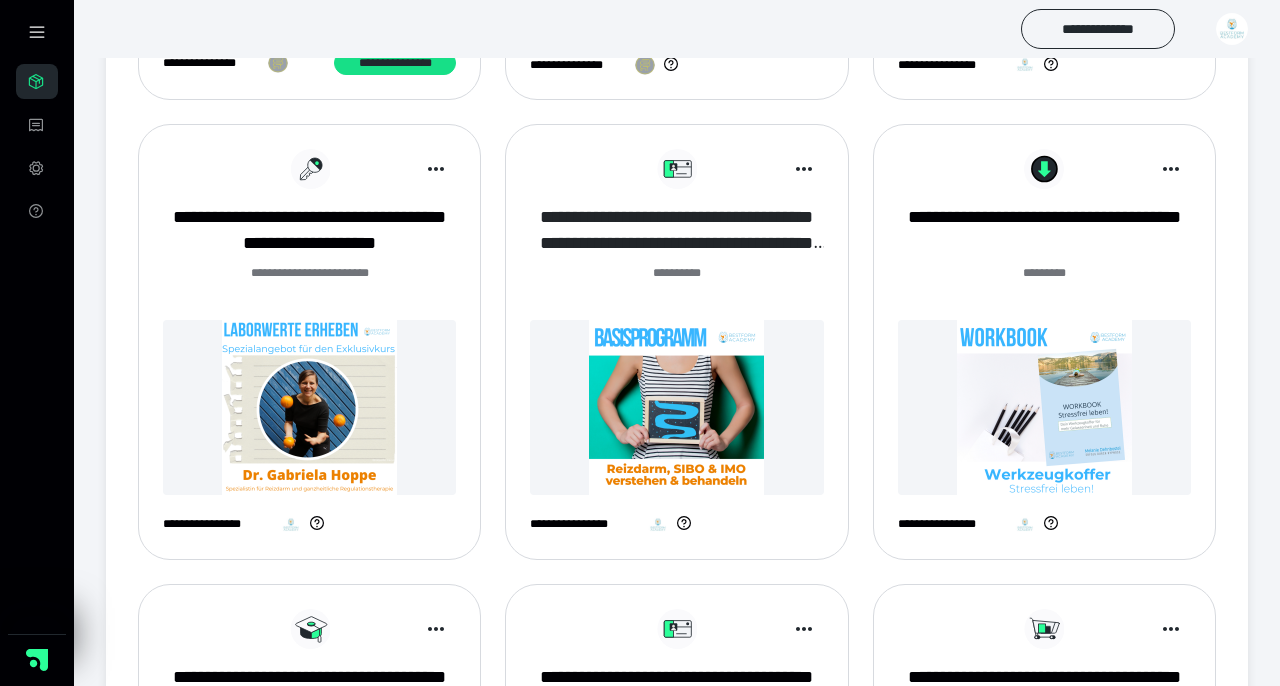 click on "**********" at bounding box center [676, 230] 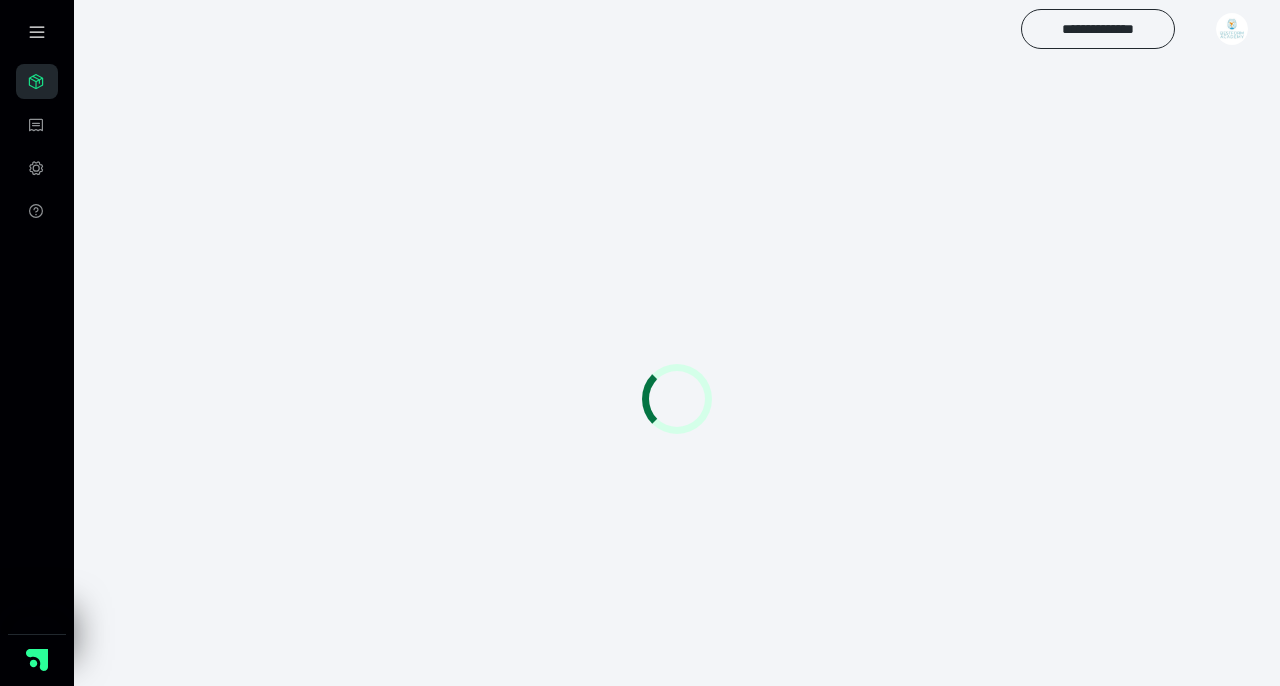 scroll, scrollTop: 0, scrollLeft: 0, axis: both 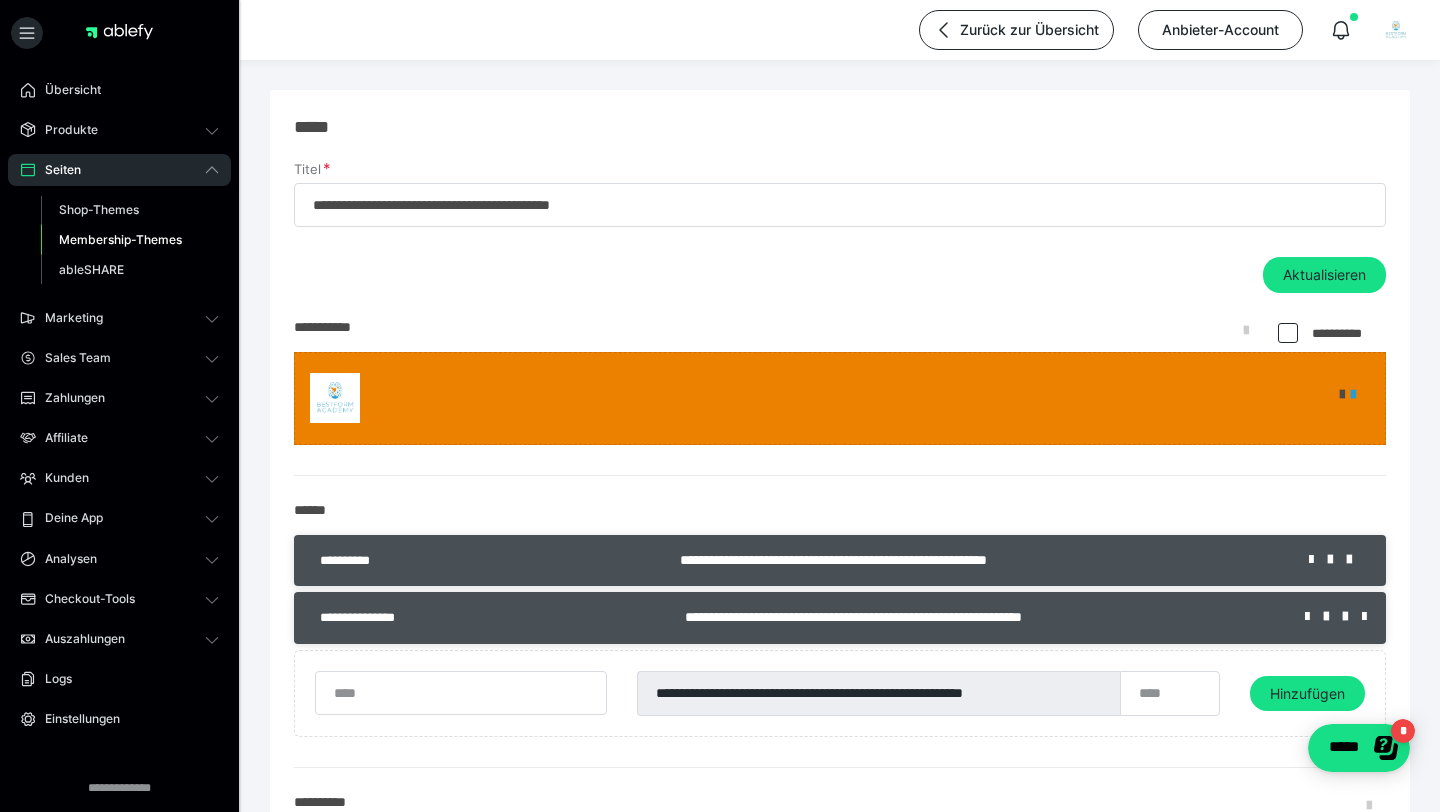 click at bounding box center [1288, 333] 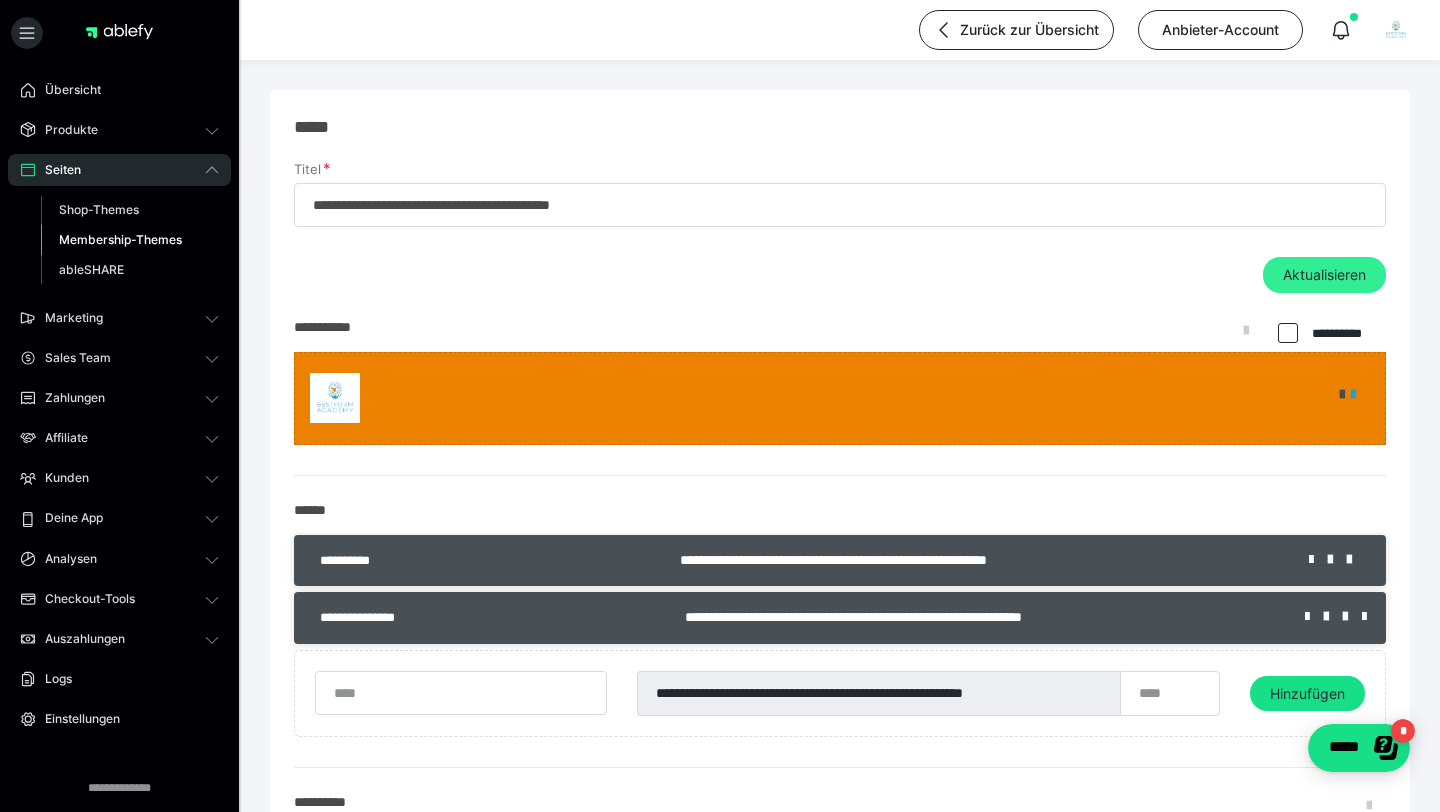 click on "Aktualisieren" at bounding box center (1324, 275) 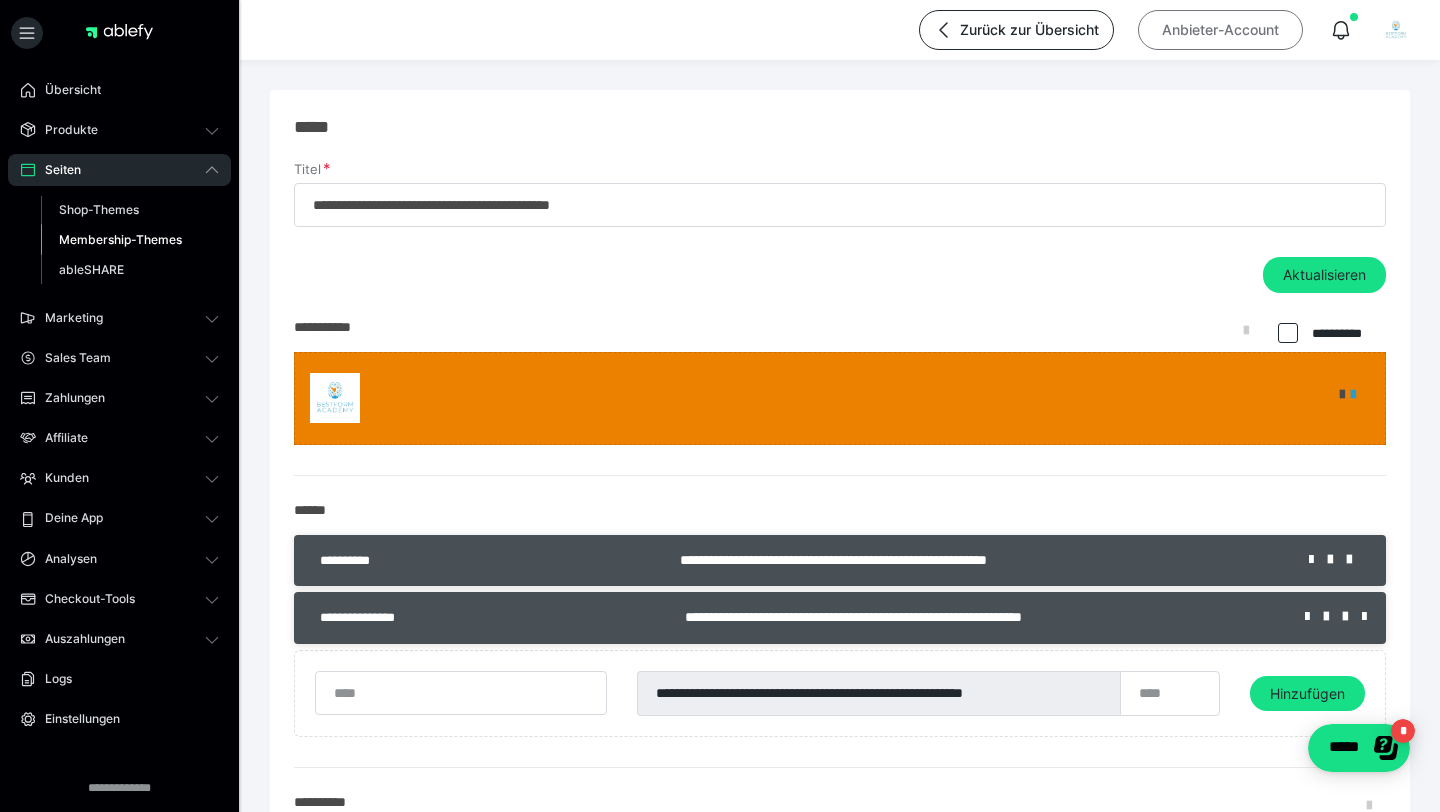 click on "**********" at bounding box center (720, 674) 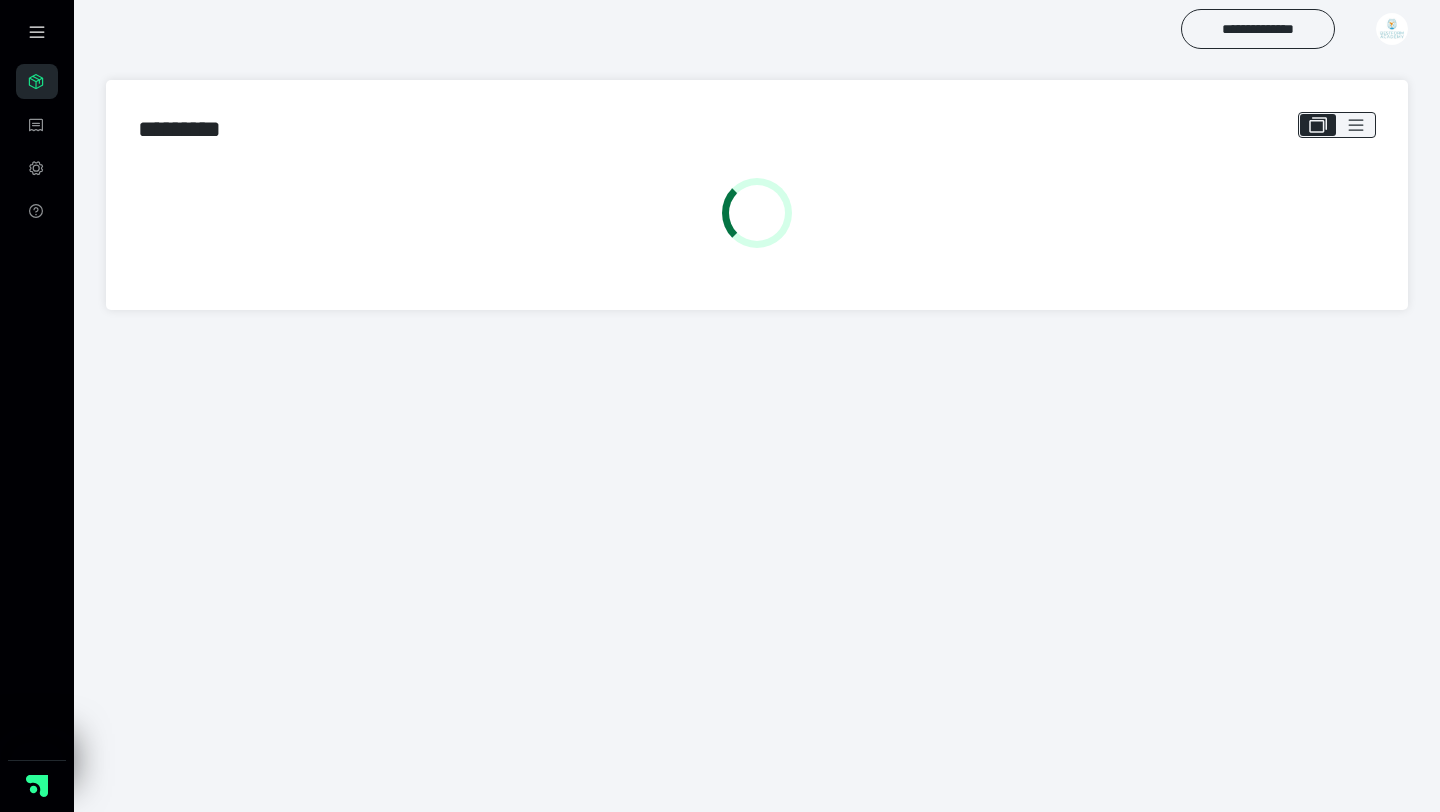 scroll, scrollTop: 0, scrollLeft: 0, axis: both 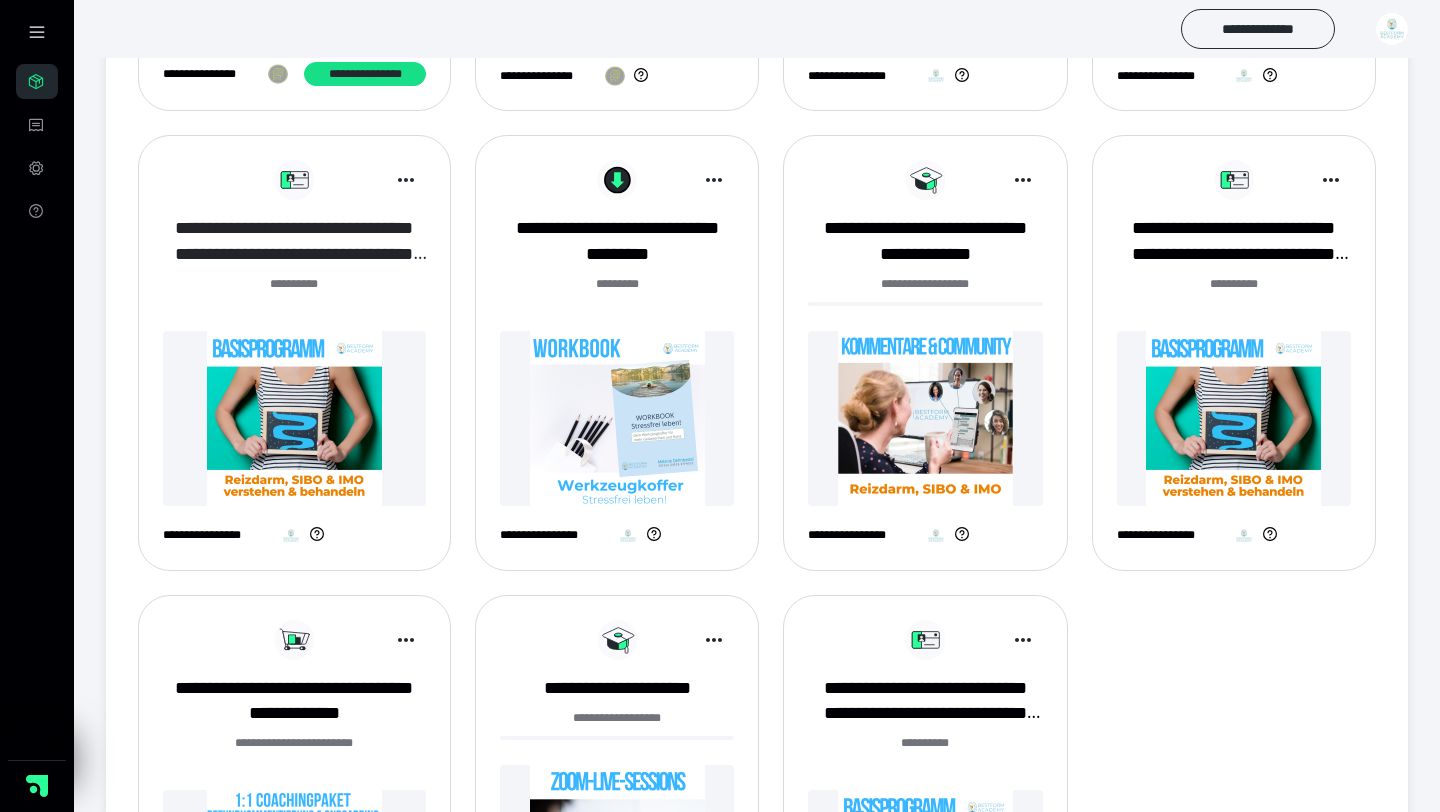 click on "**********" at bounding box center (294, 241) 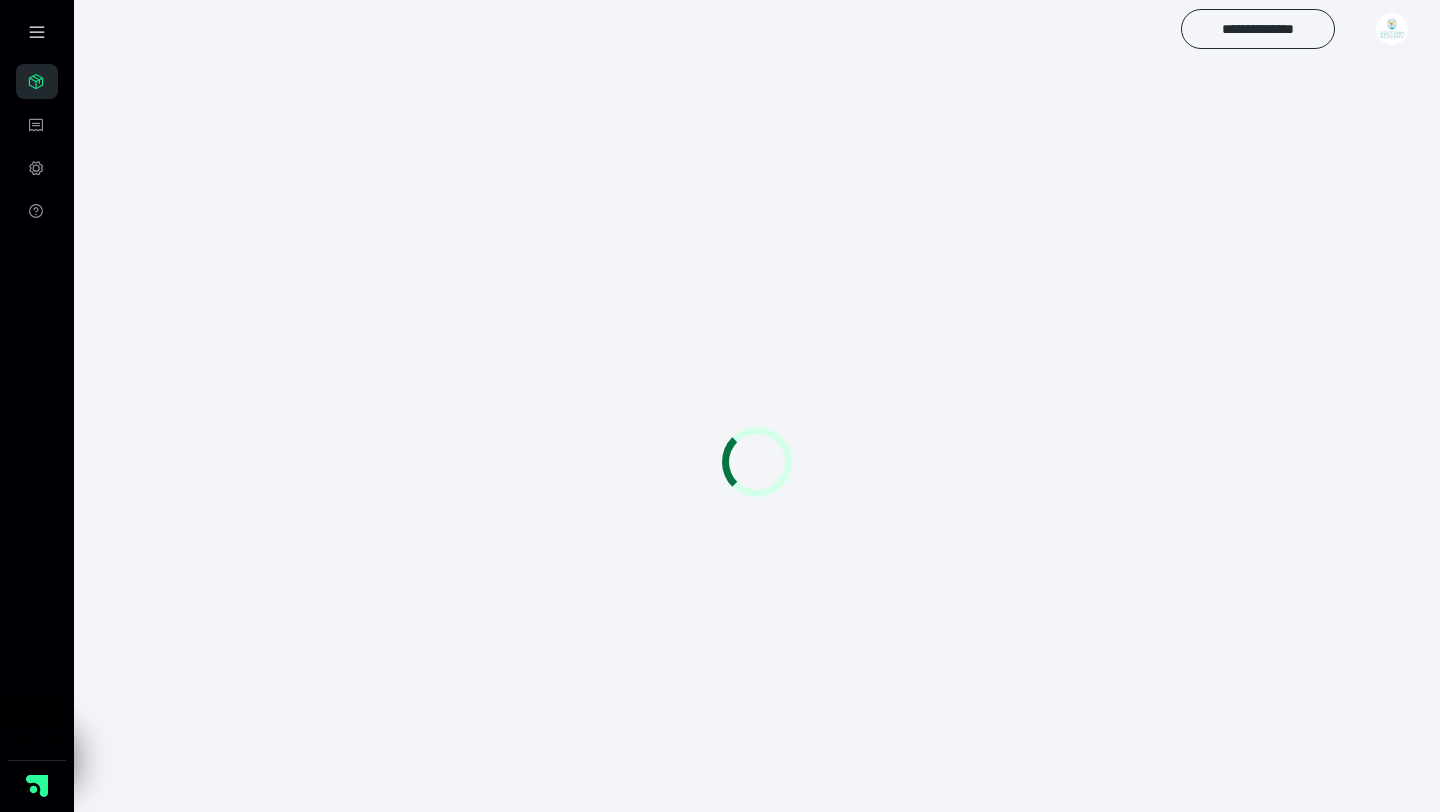 scroll, scrollTop: 0, scrollLeft: 0, axis: both 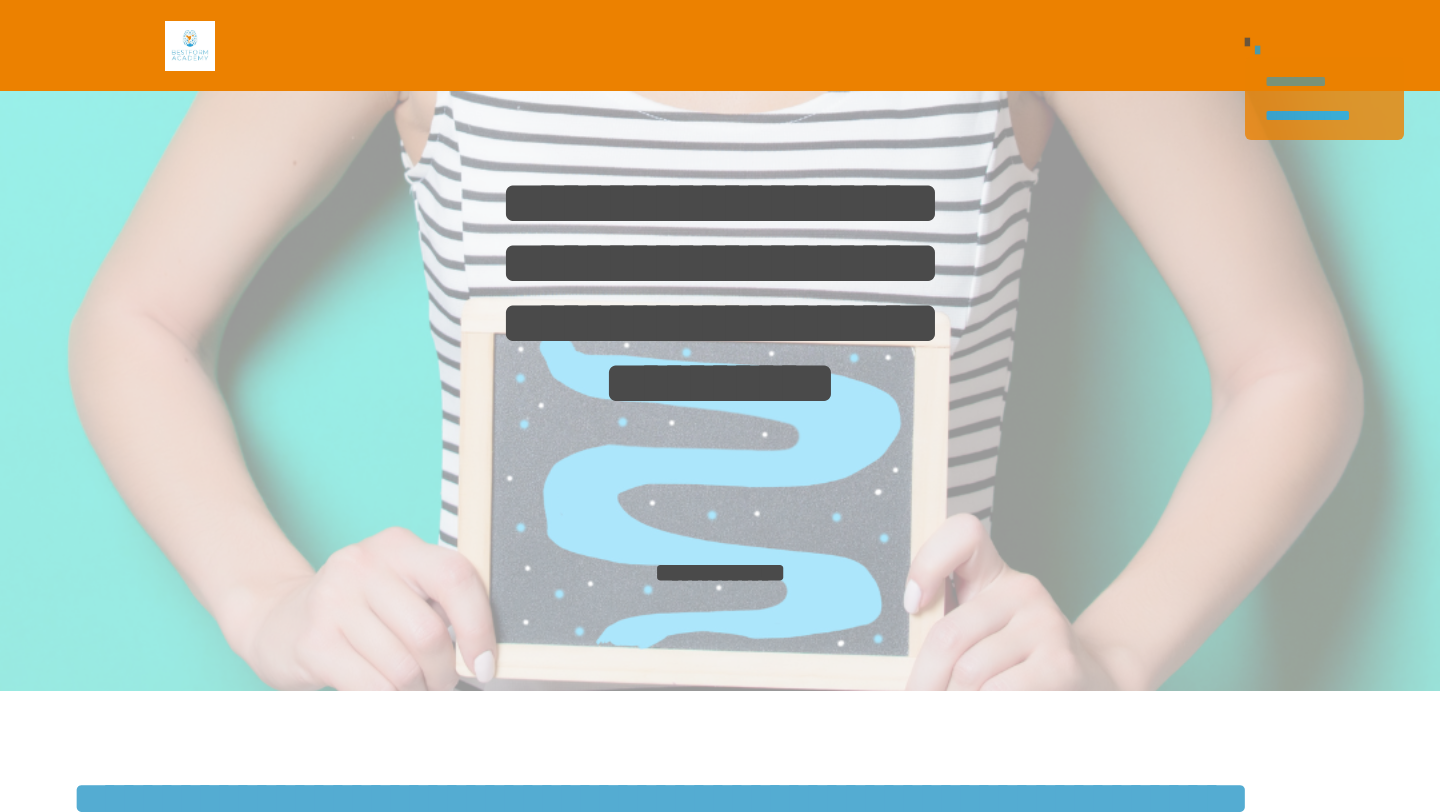 click on "**********" at bounding box center (1324, 81) 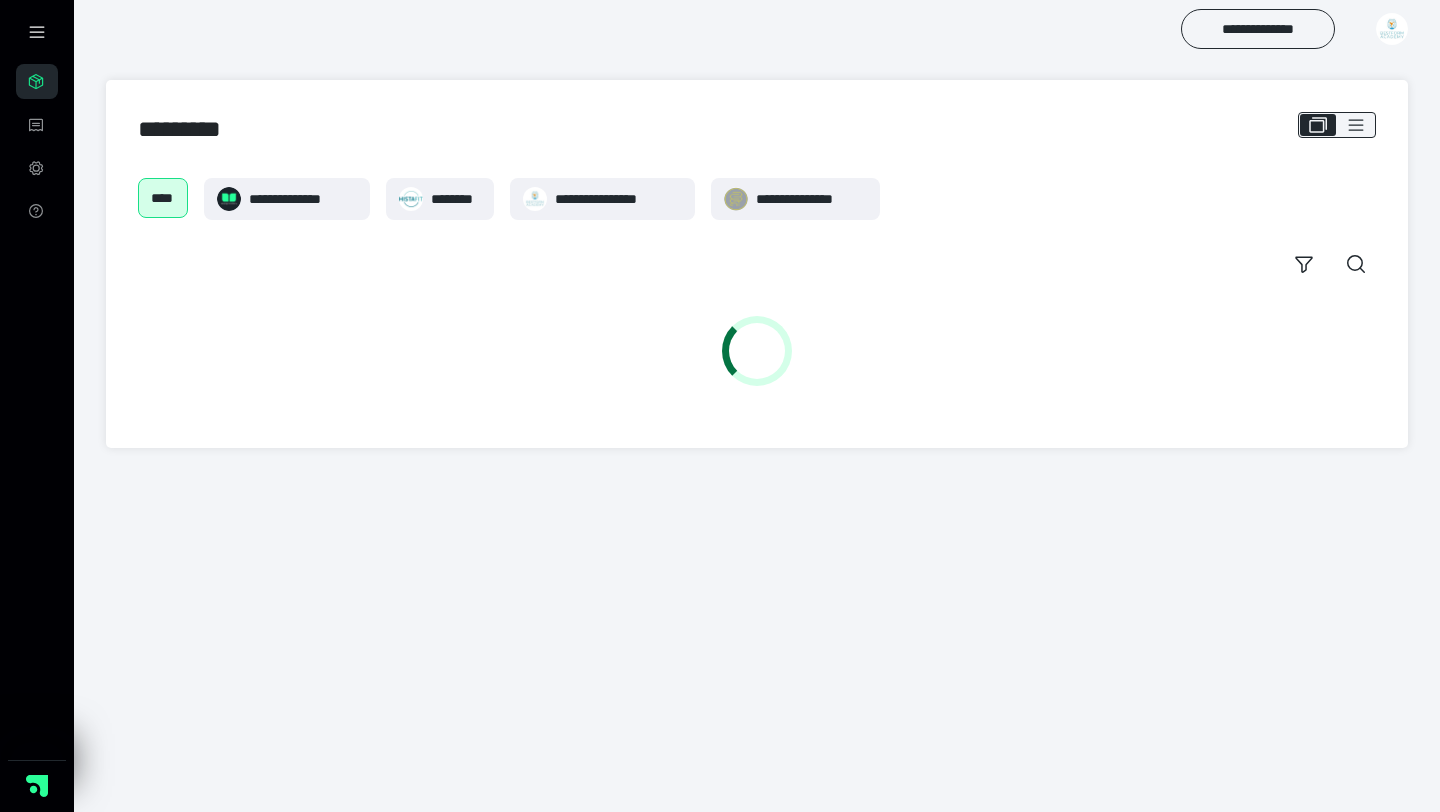 scroll, scrollTop: 0, scrollLeft: 0, axis: both 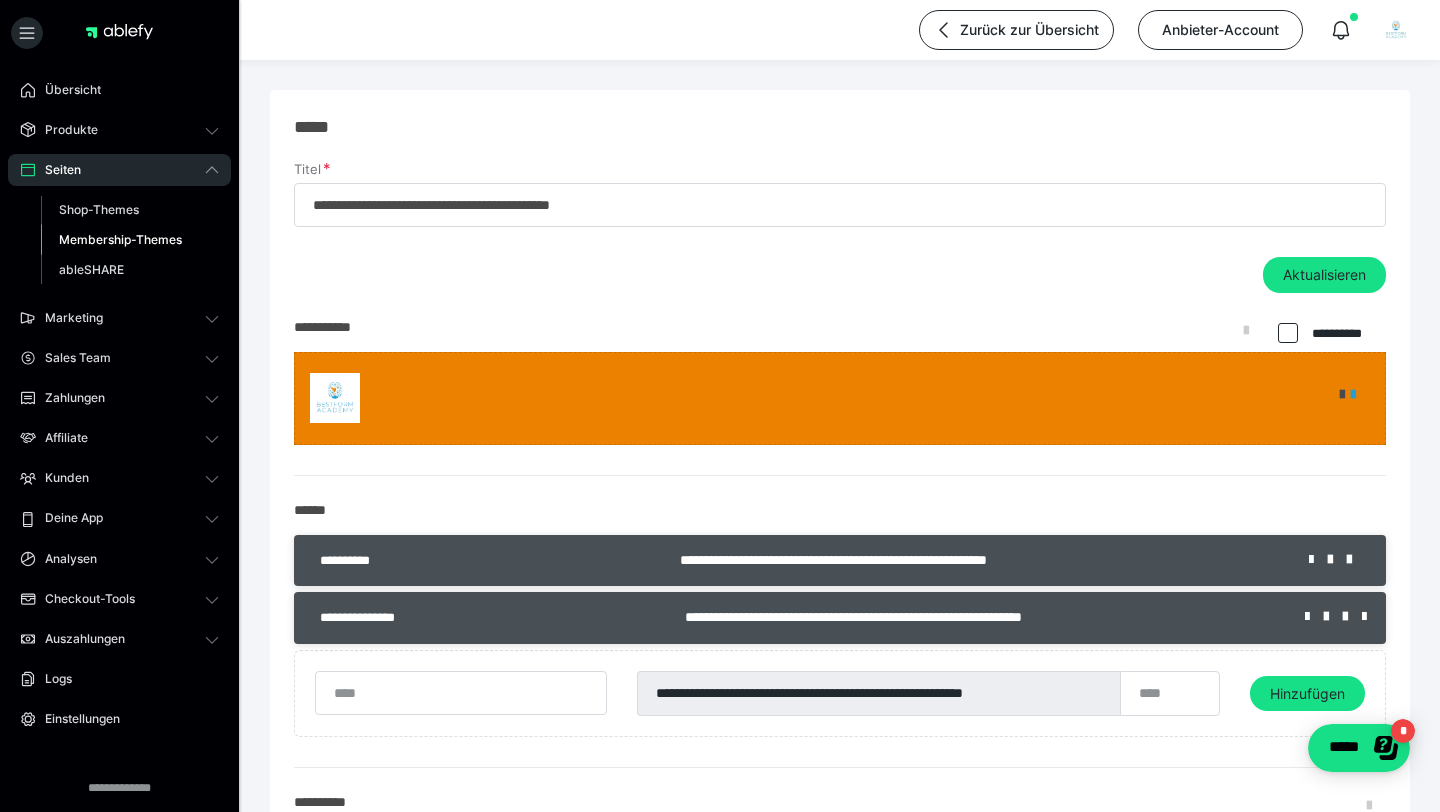 click on "Membership-Themes" at bounding box center [120, 239] 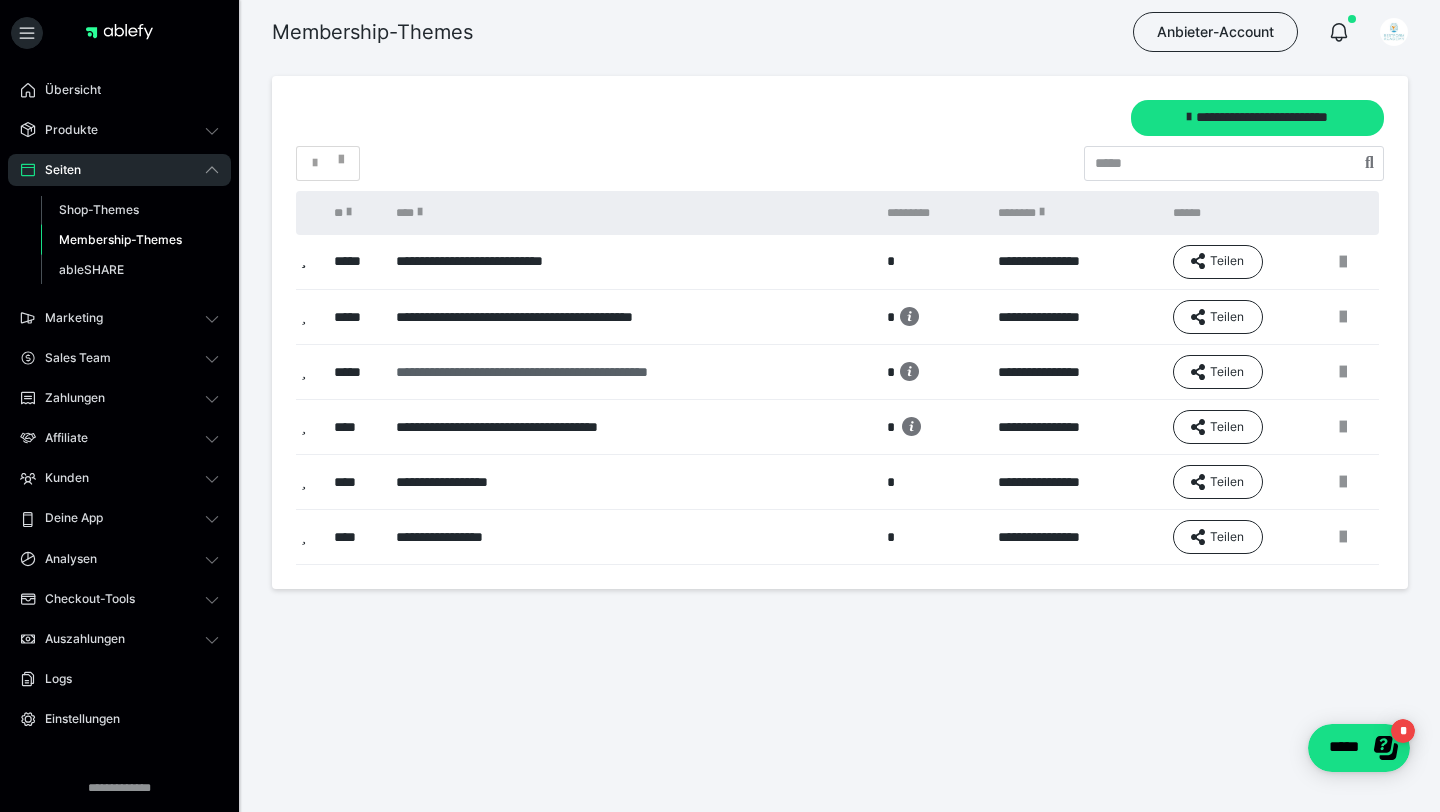 click on "**********" at bounding box center (626, 372) 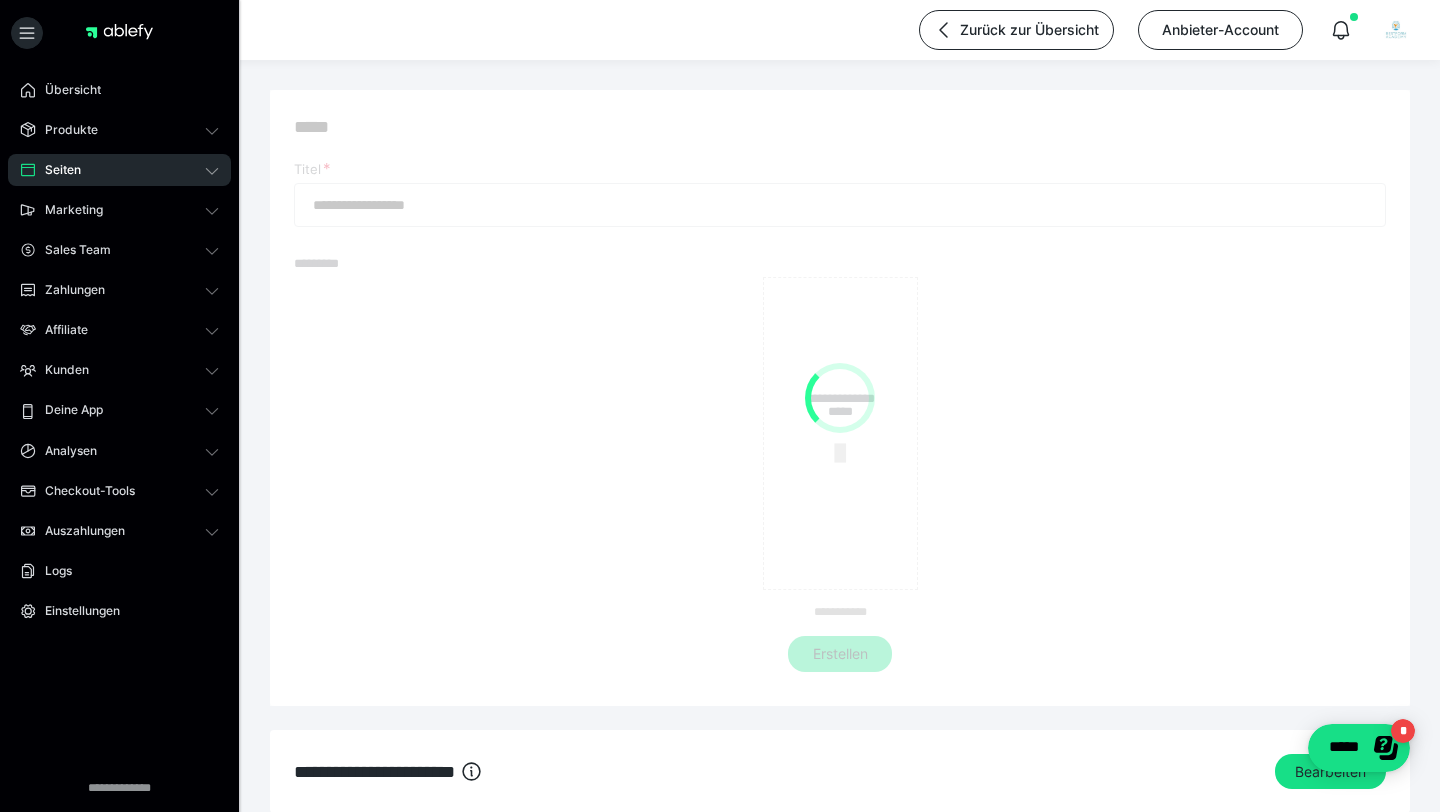 type on "**********" 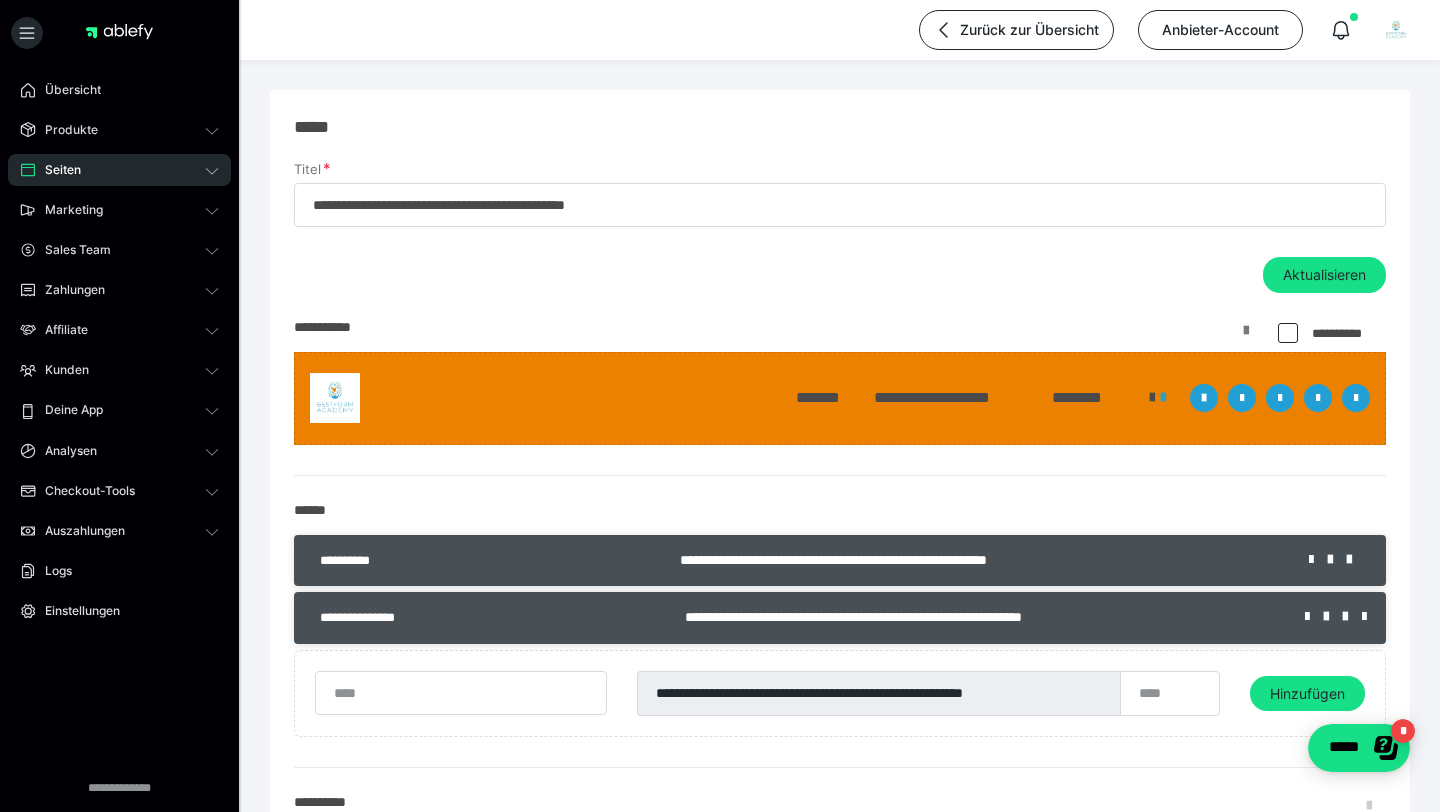 click at bounding box center (1246, 338) 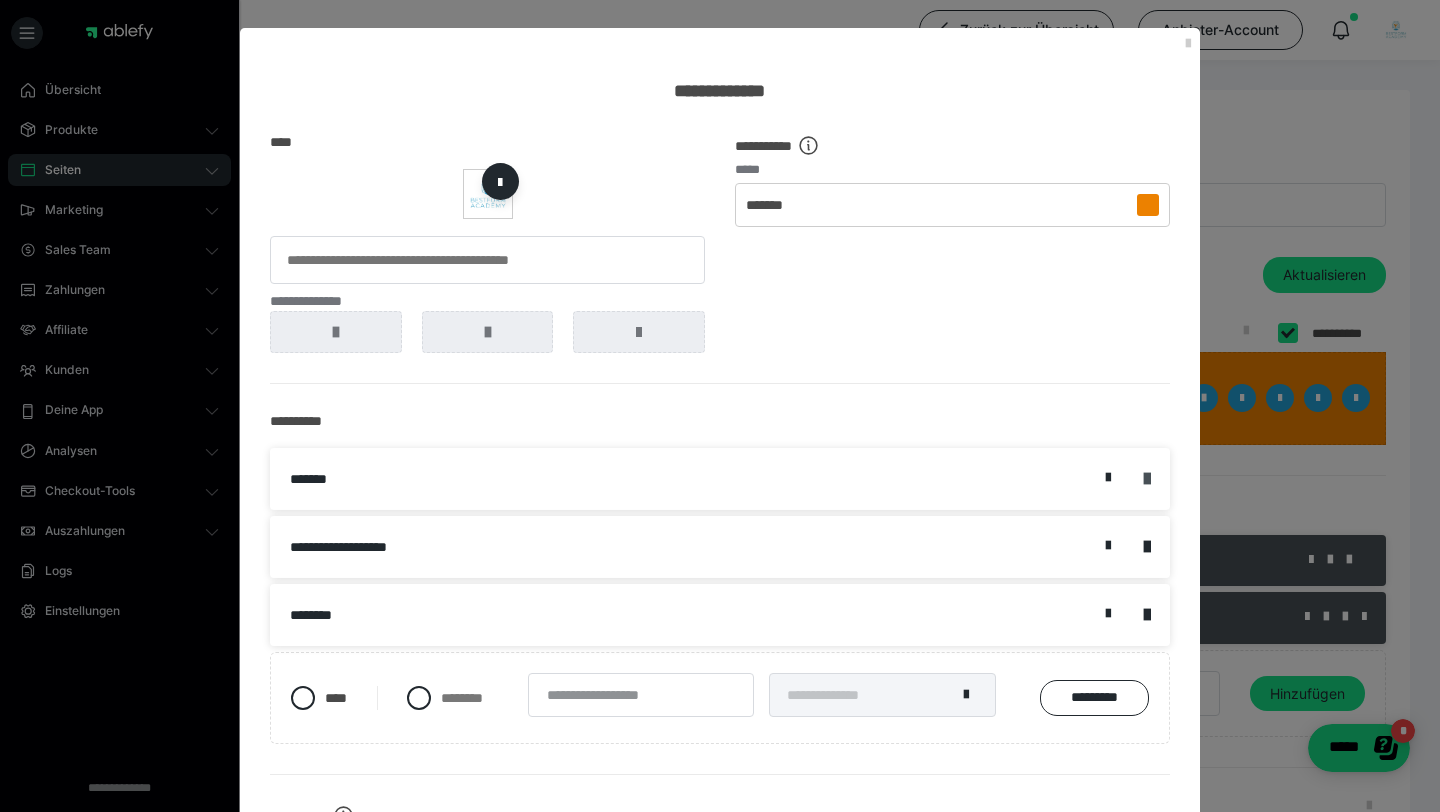 click at bounding box center [1147, 479] 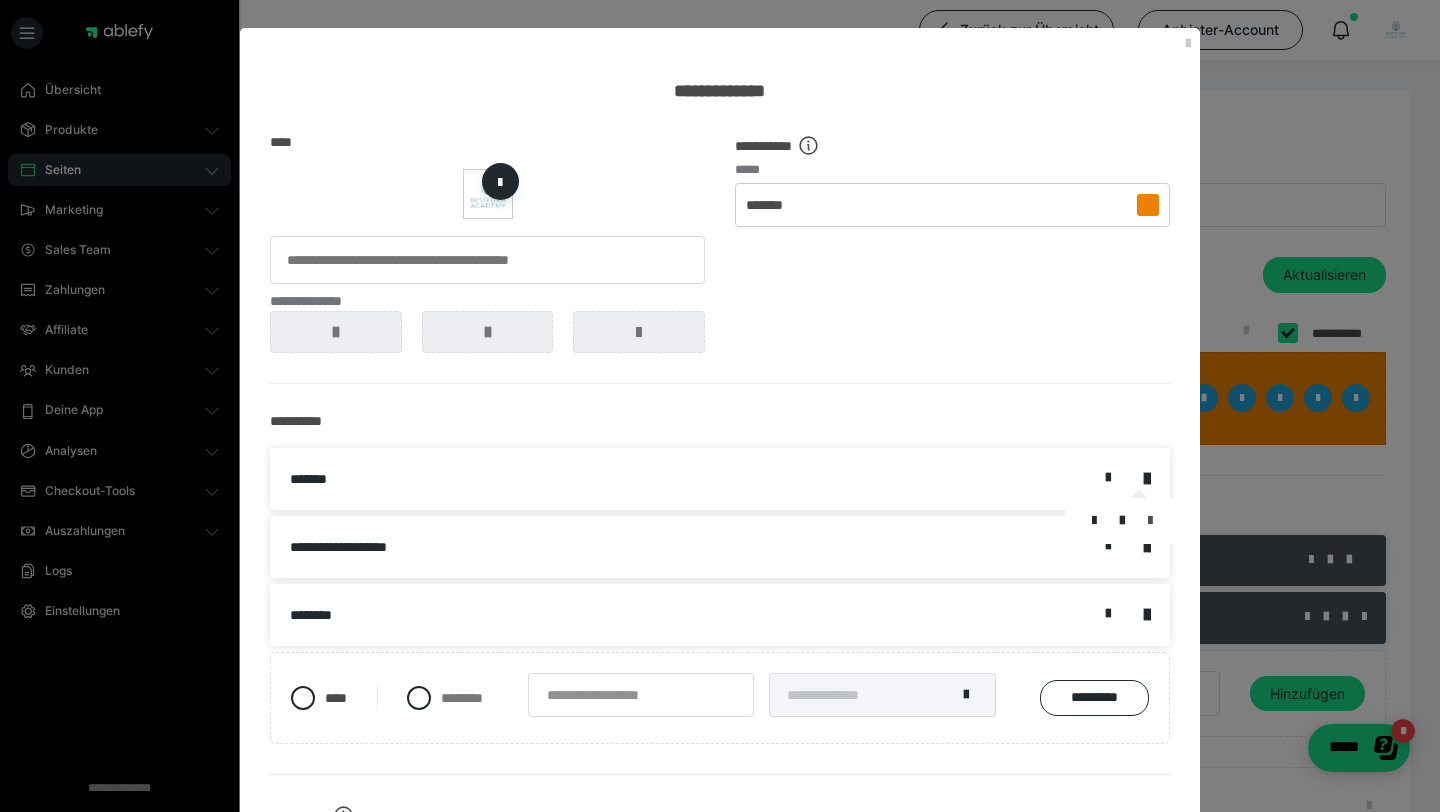 click at bounding box center (1150, 521) 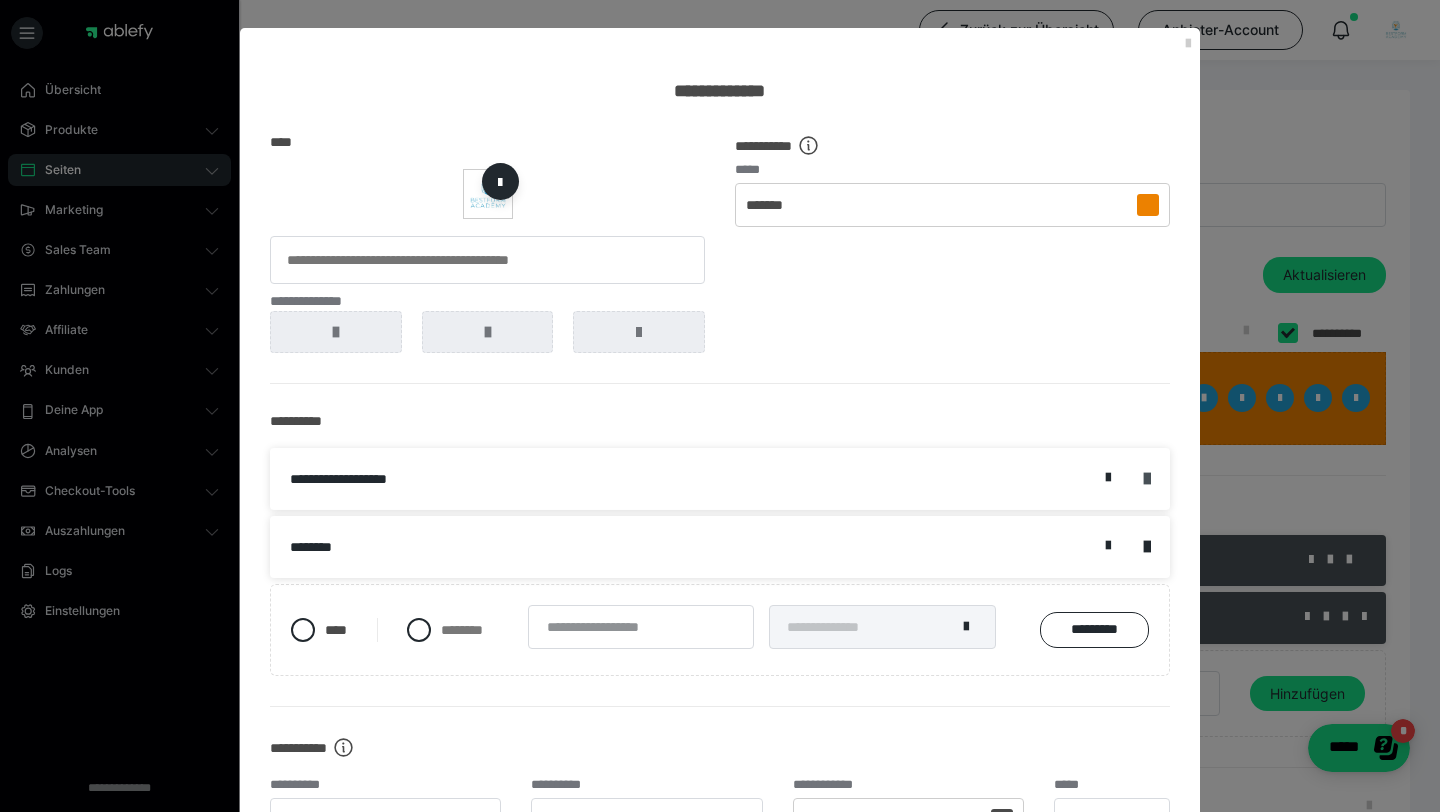 click at bounding box center (1147, 479) 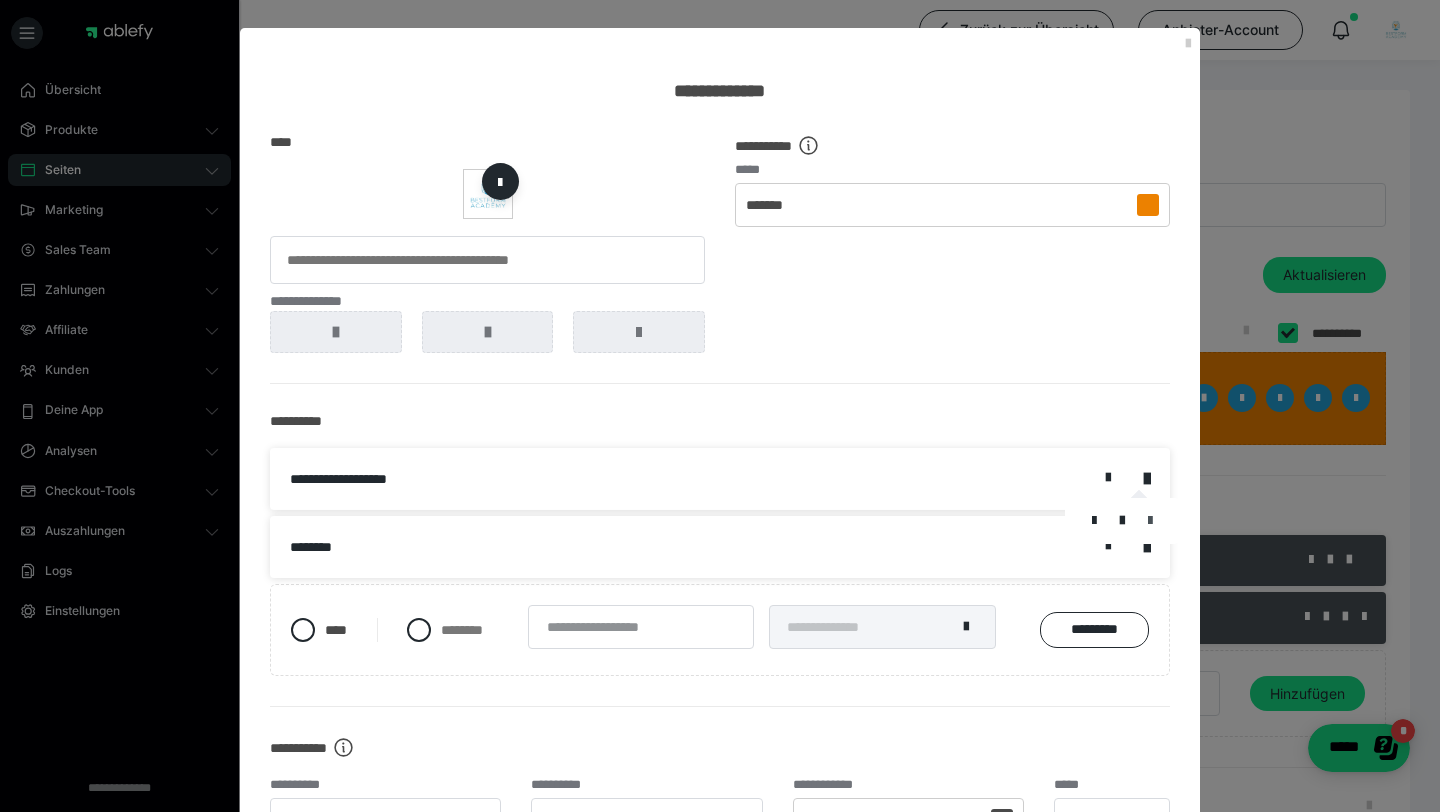 click at bounding box center (1150, 521) 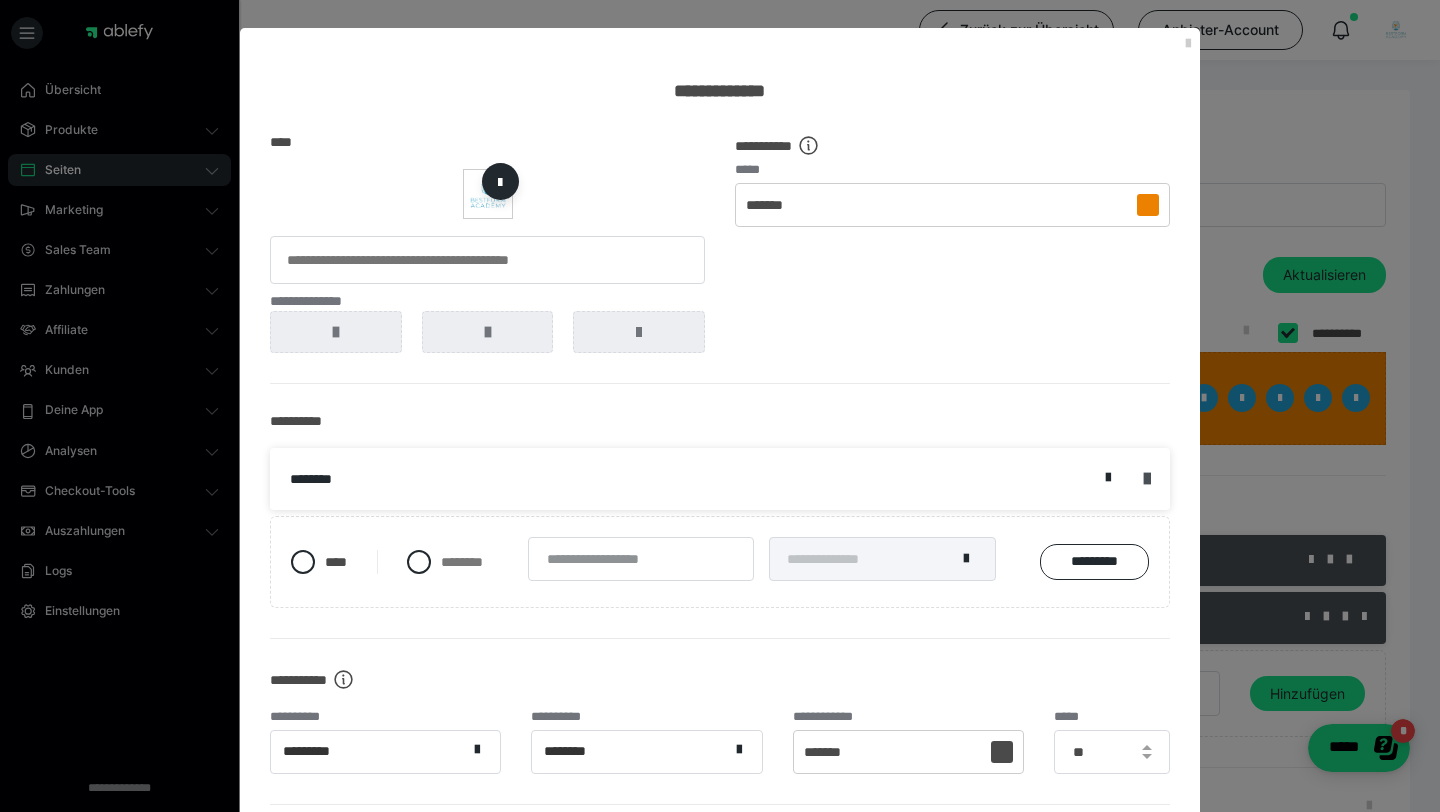 click at bounding box center (1147, 479) 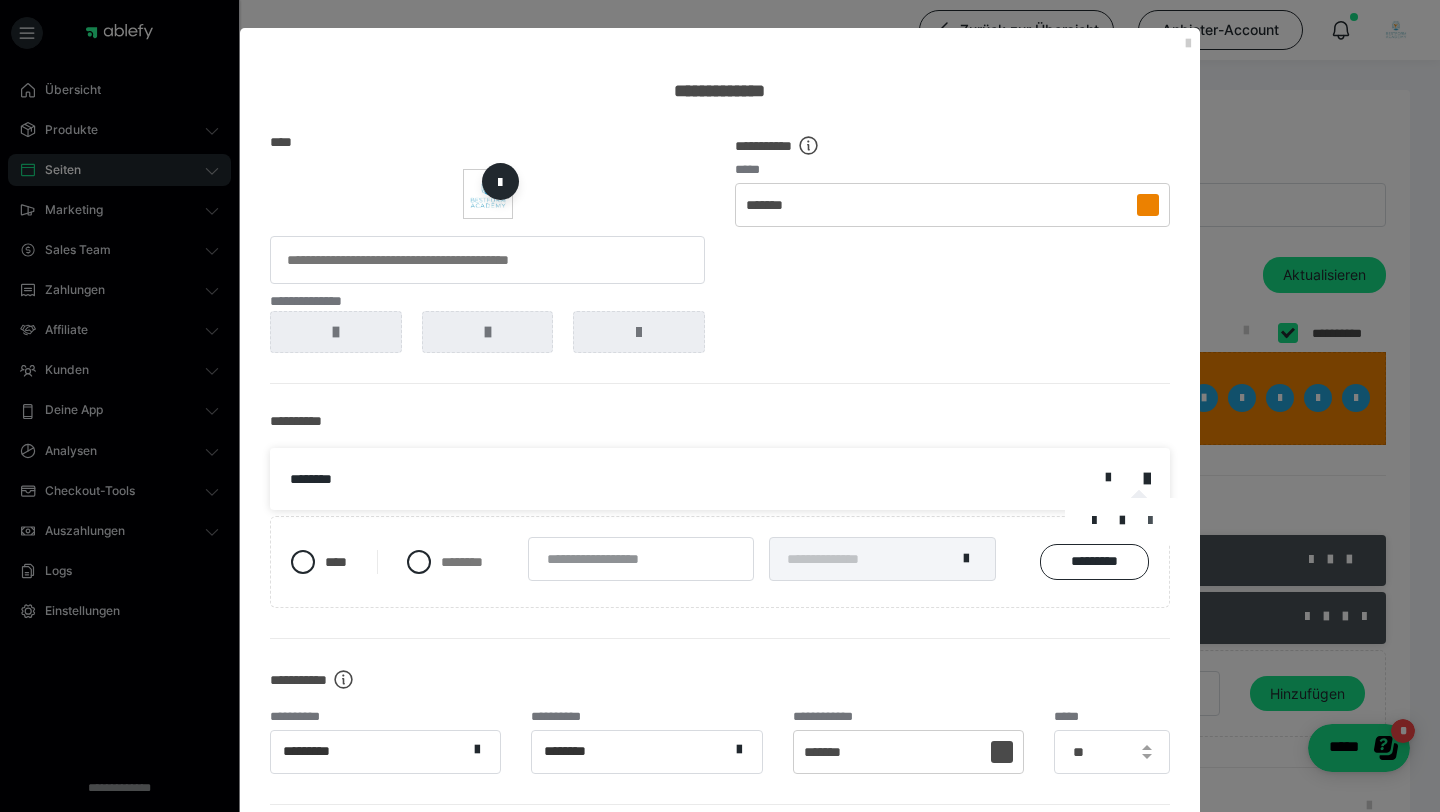 click at bounding box center [1150, 521] 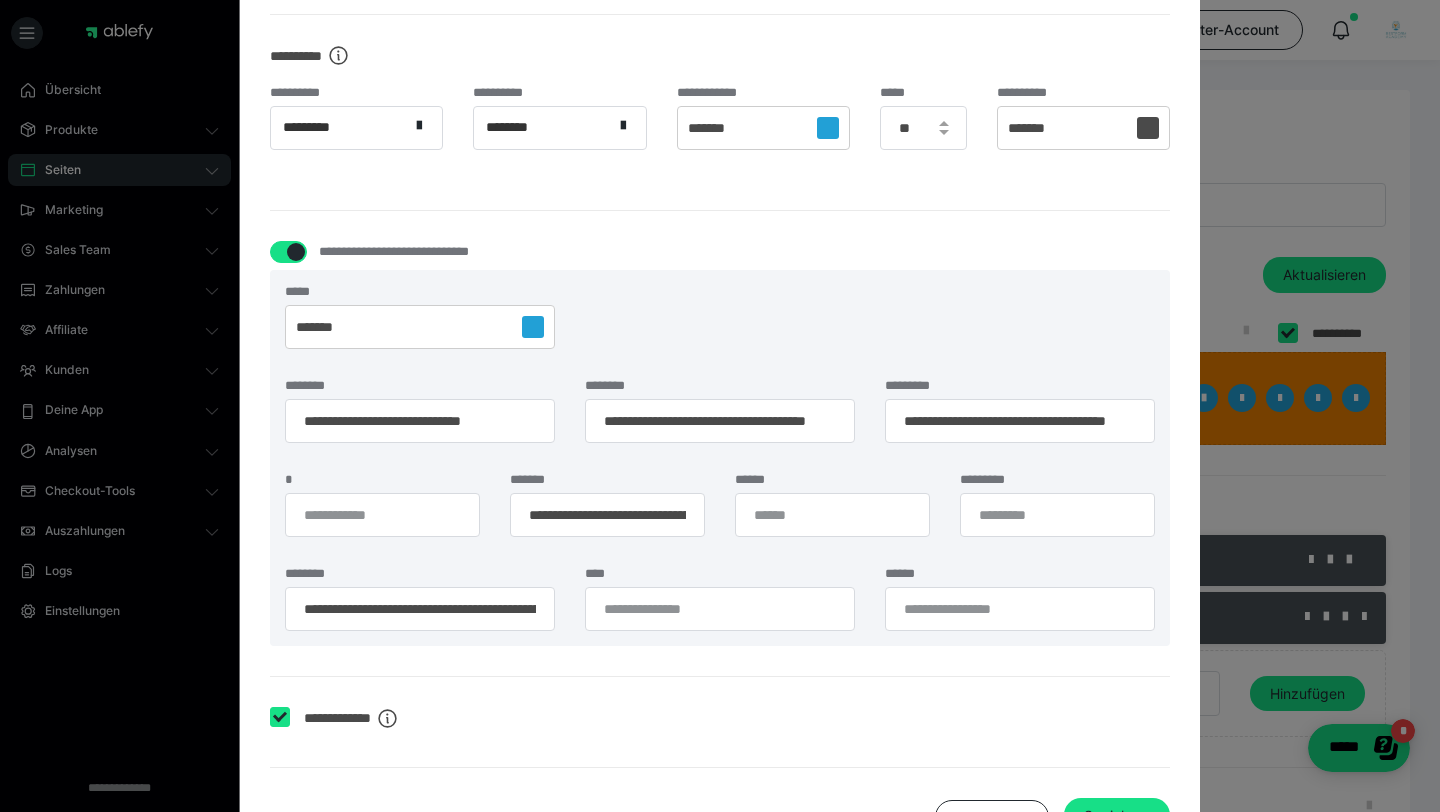 scroll, scrollTop: 947, scrollLeft: 0, axis: vertical 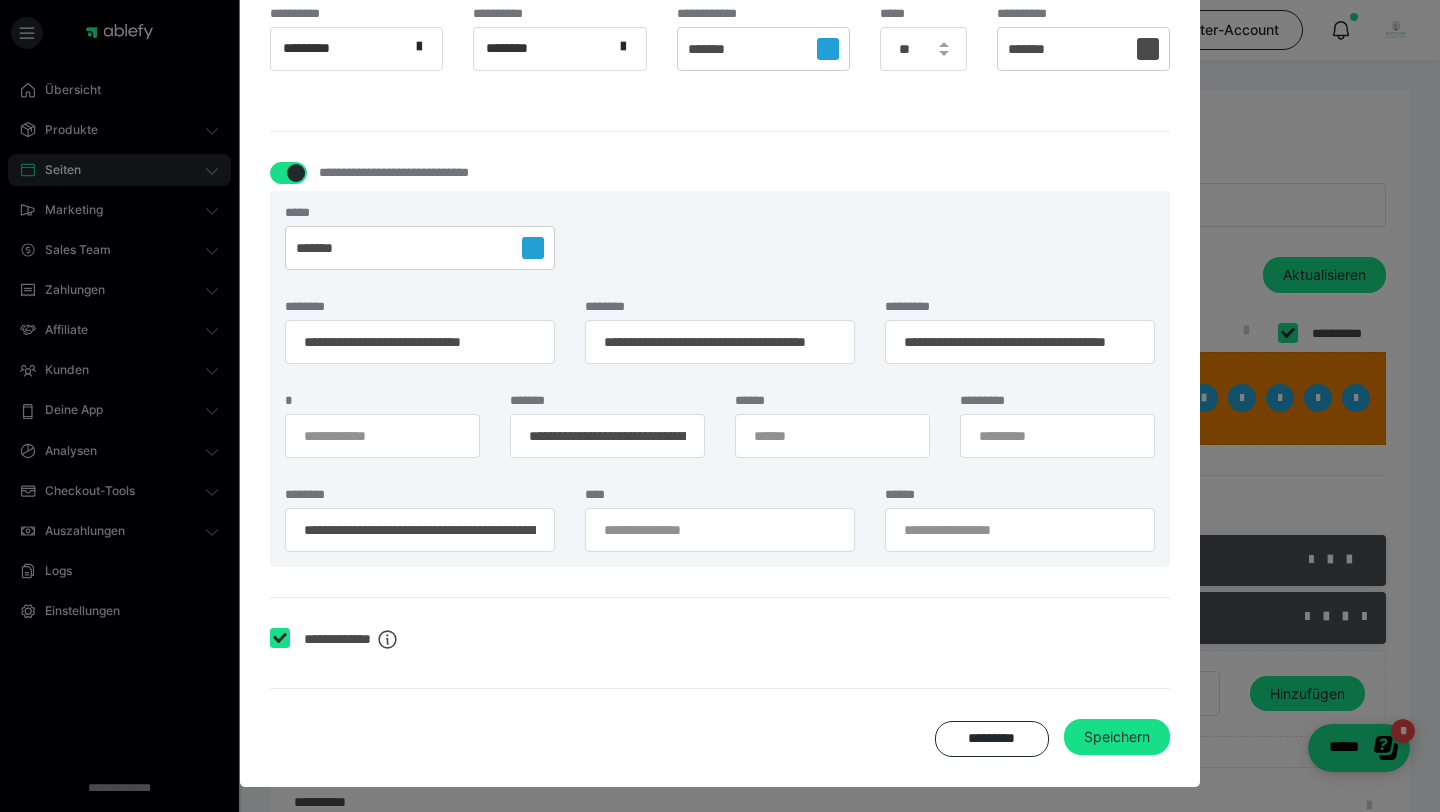 click at bounding box center [296, 173] 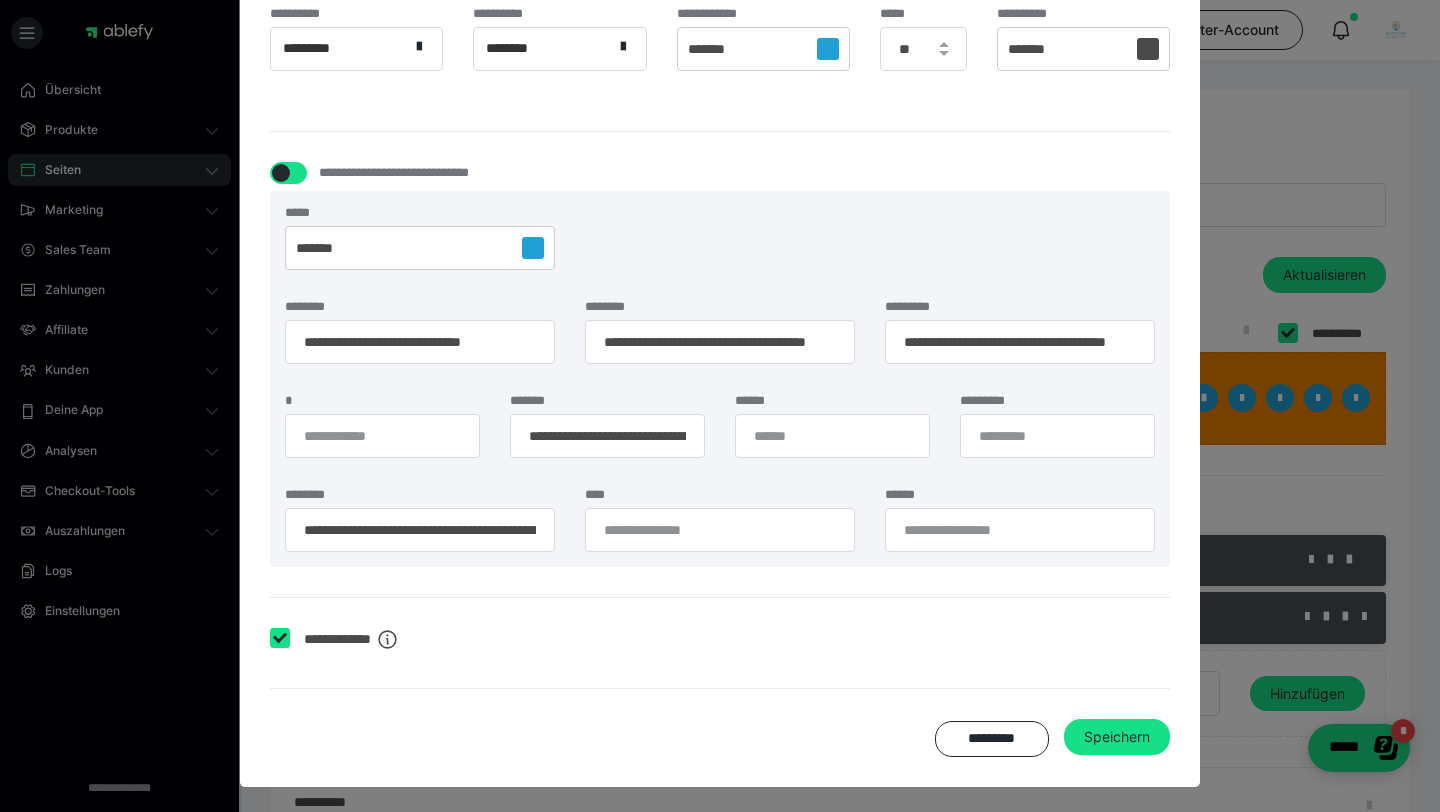 checkbox on "*****" 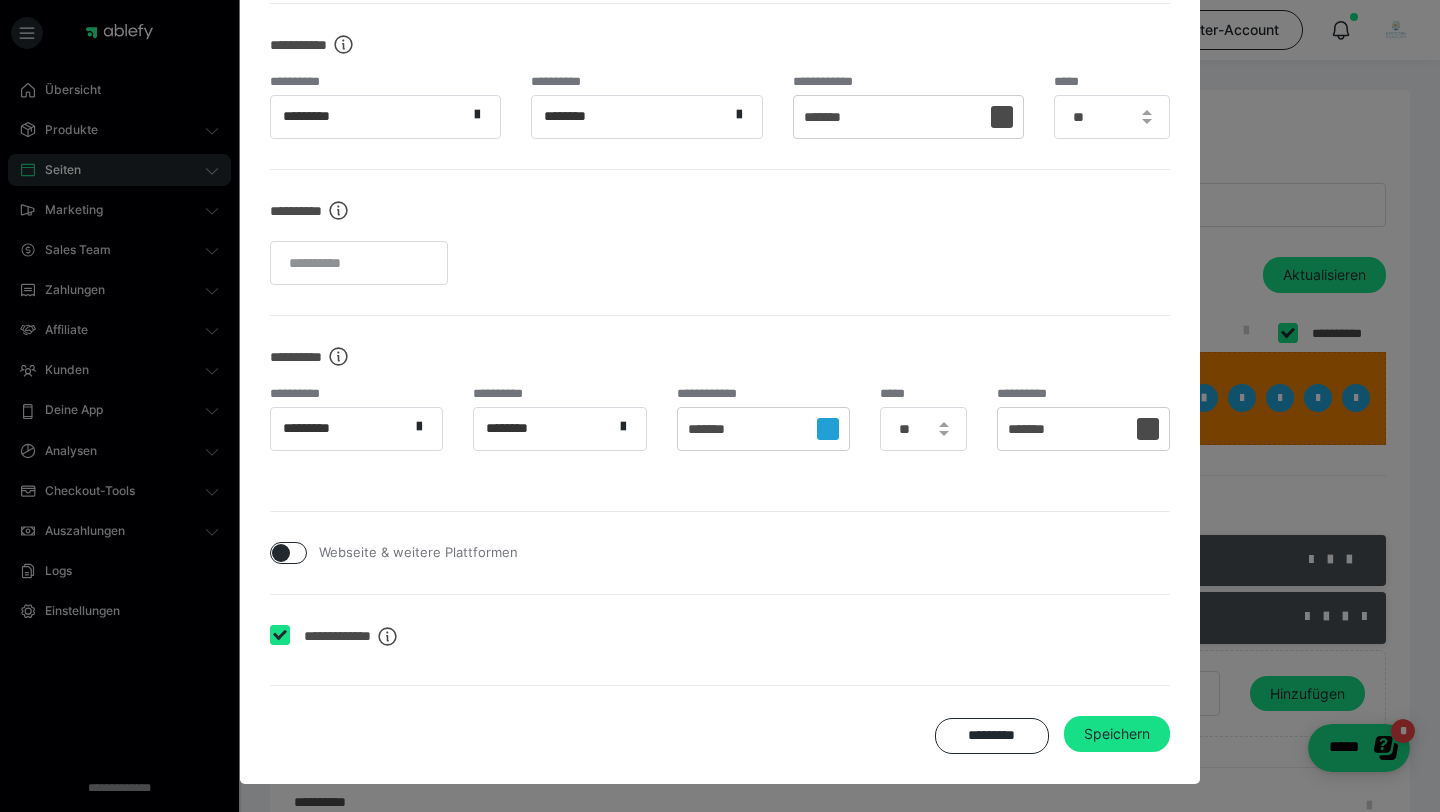 scroll, scrollTop: 564, scrollLeft: 0, axis: vertical 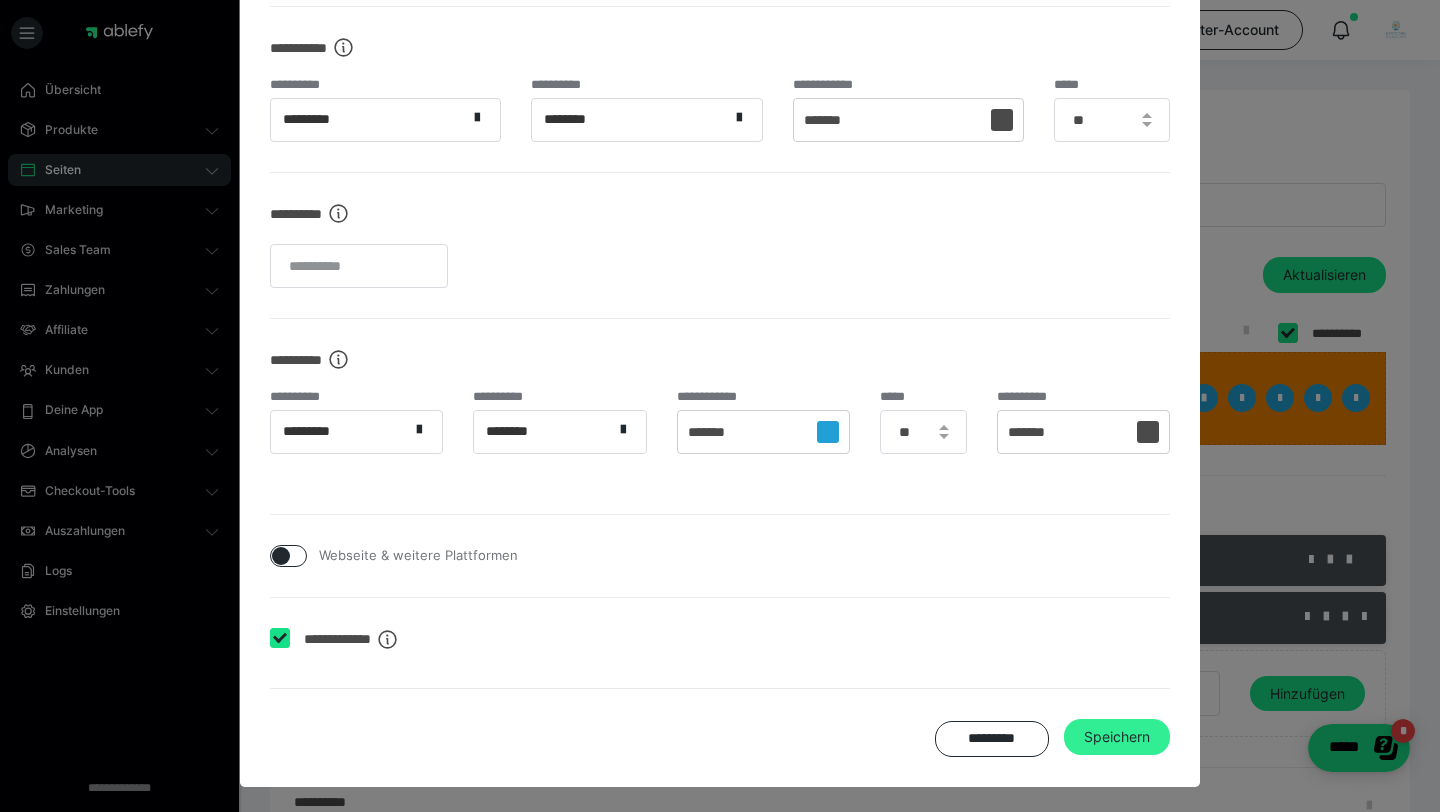 click on "Speichern" at bounding box center [1117, 737] 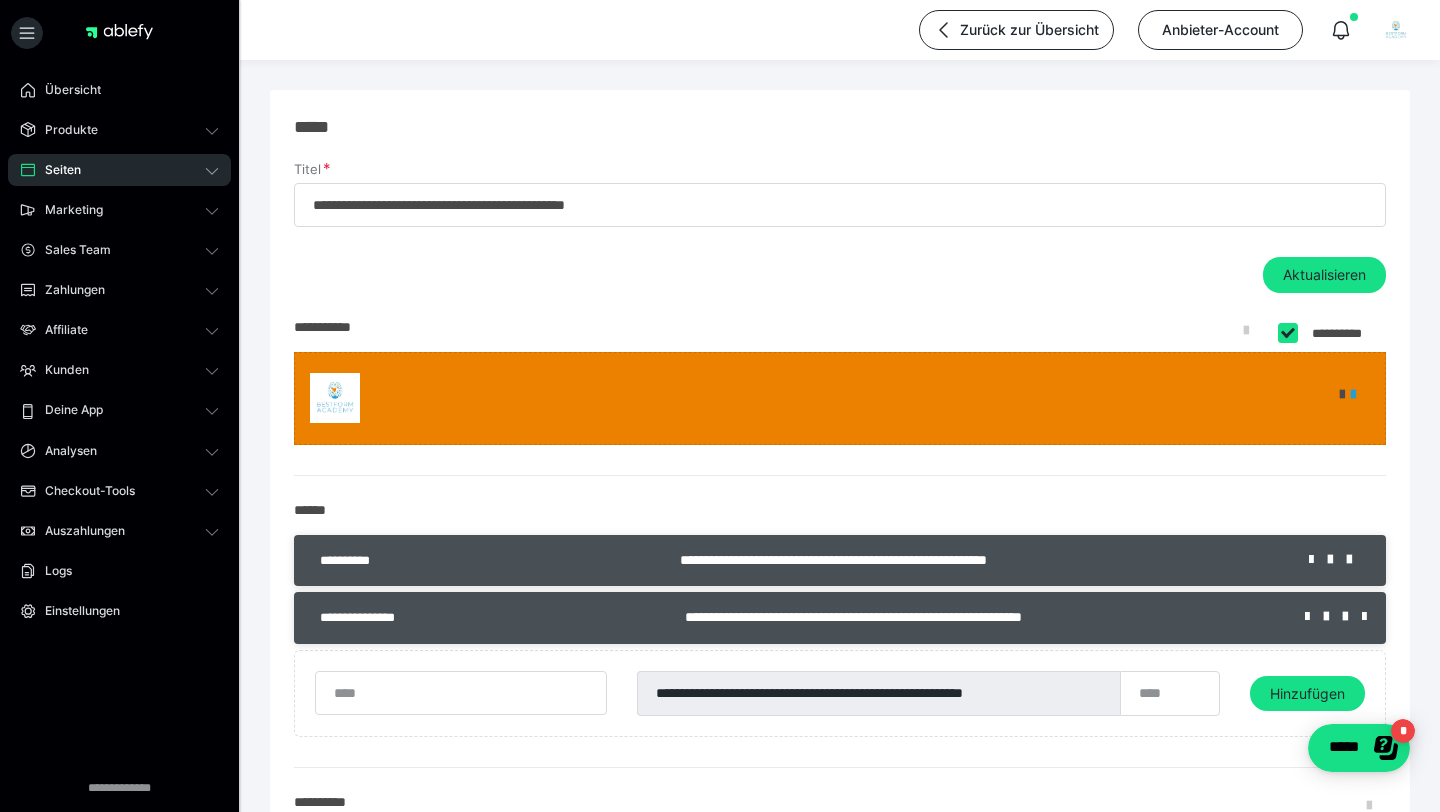 click at bounding box center (1288, 333) 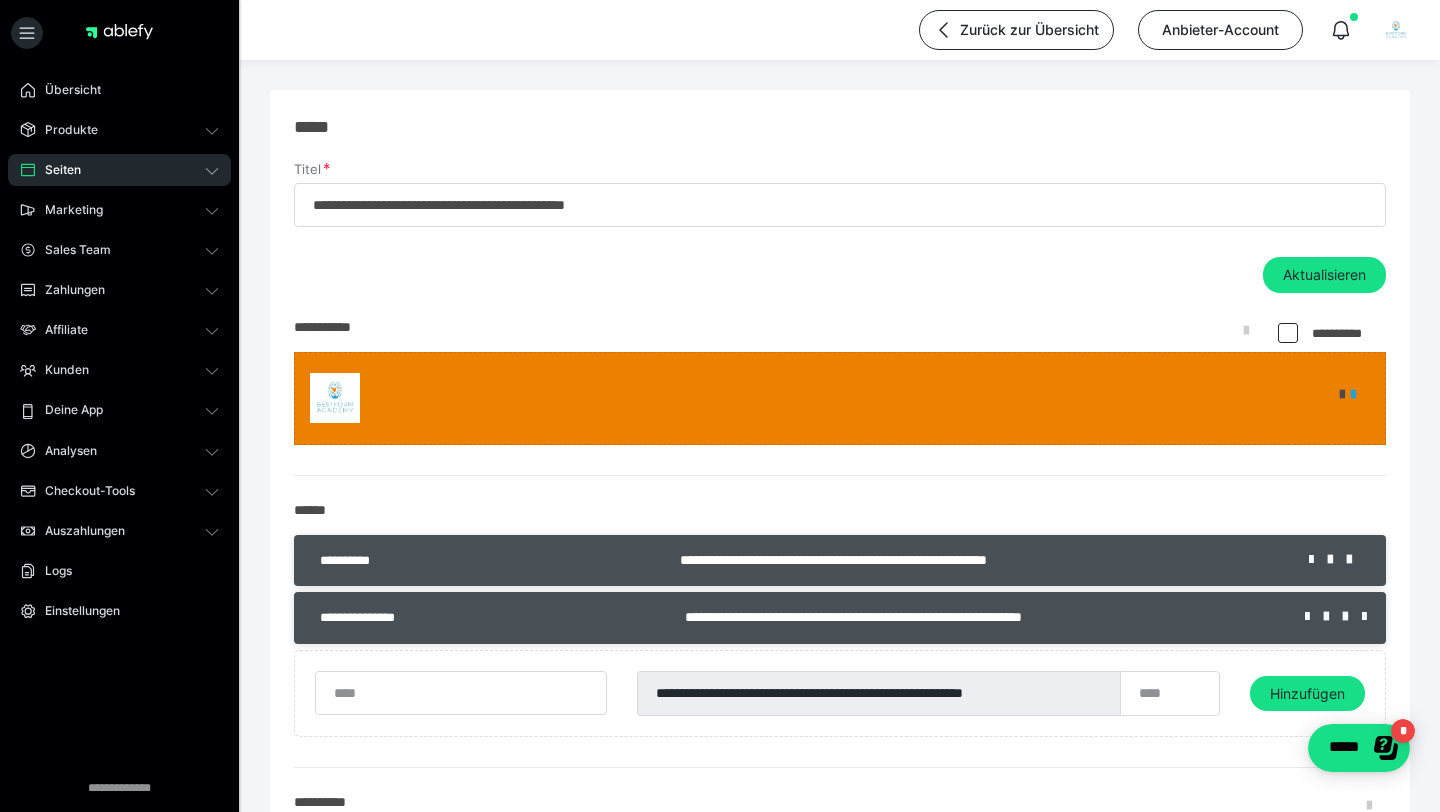 checkbox on "*****" 